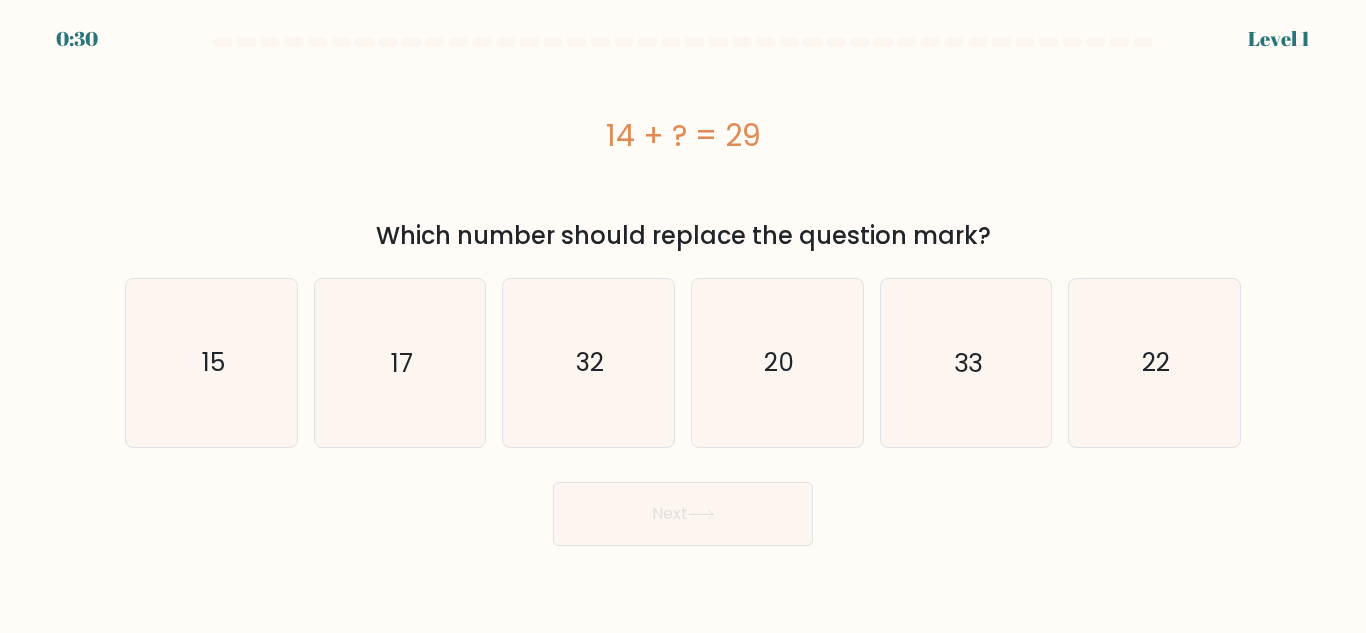 scroll, scrollTop: 0, scrollLeft: 0, axis: both 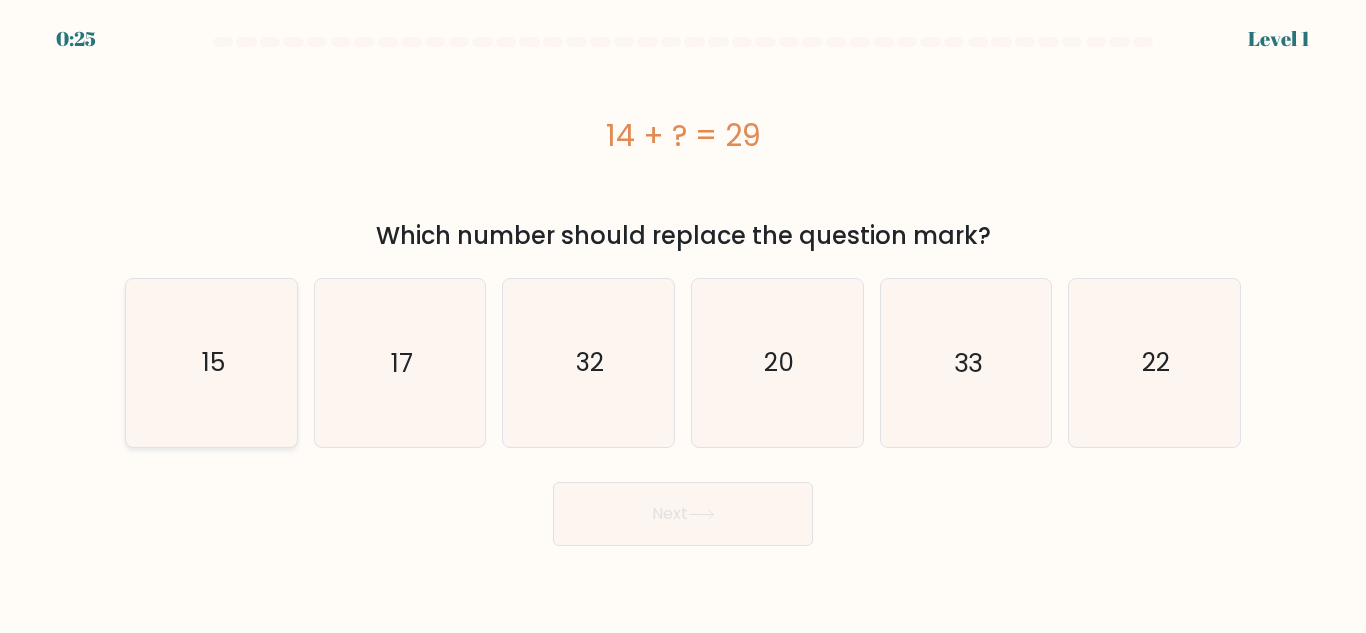 click on "15" at bounding box center [211, 362] 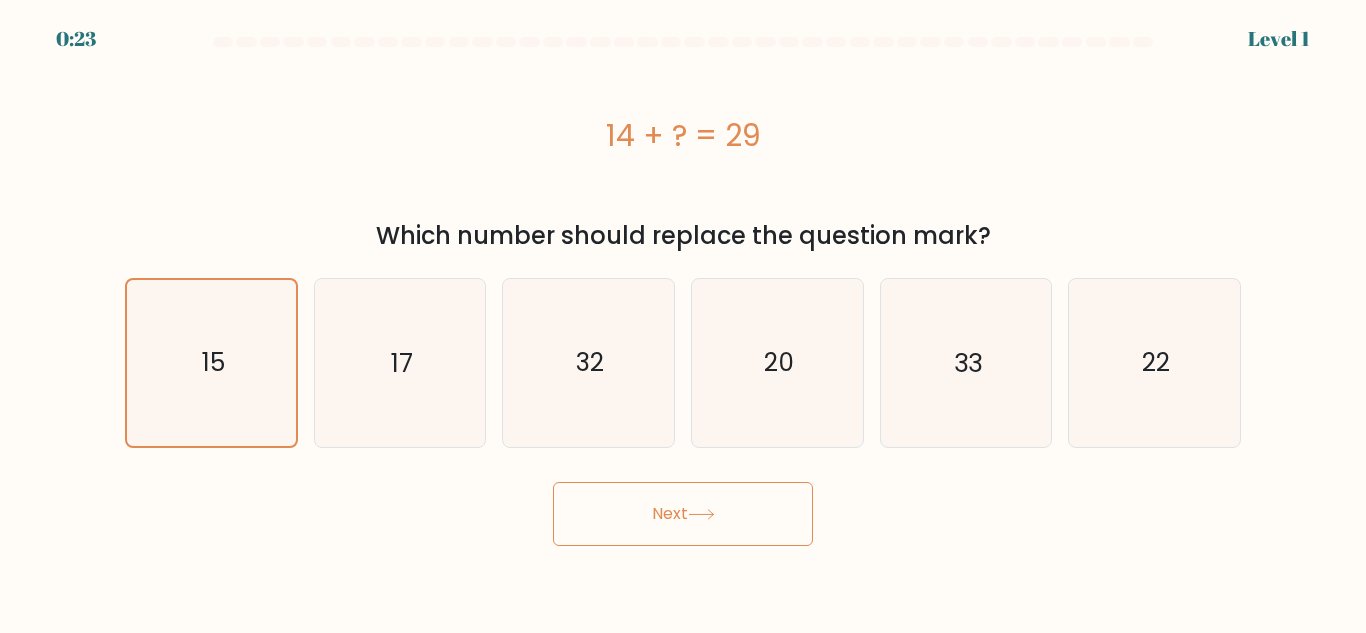 click on "Next" at bounding box center [683, 514] 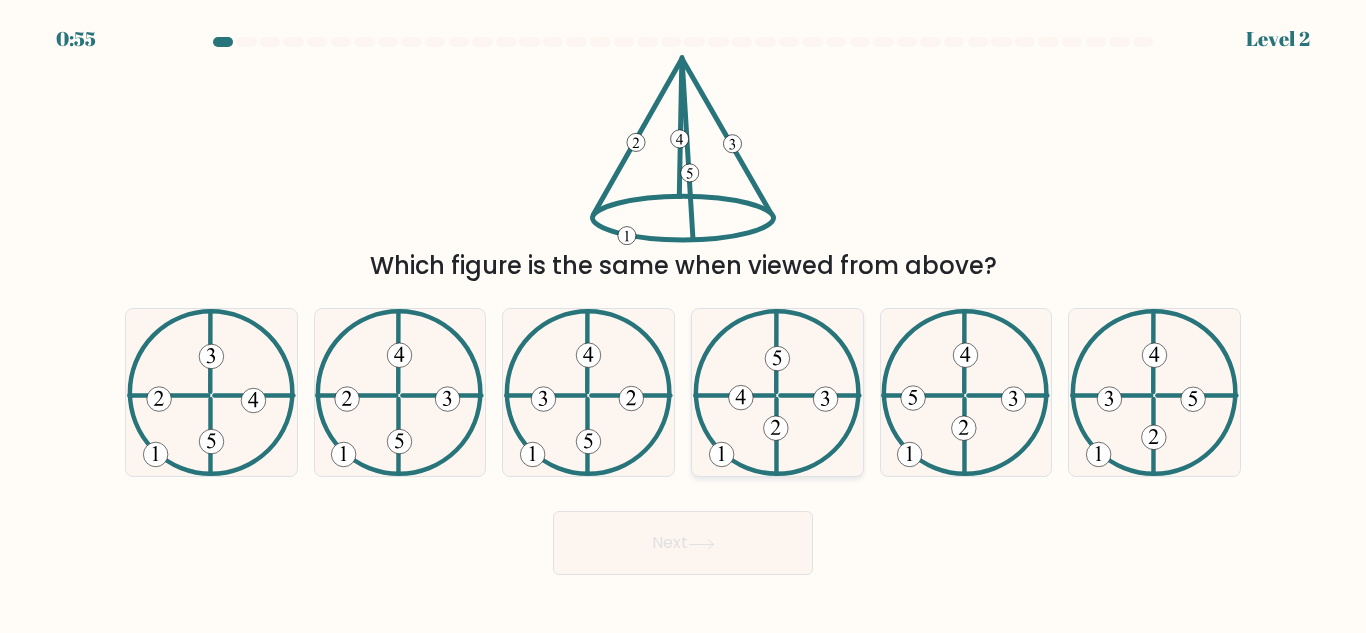 click at bounding box center [777, 392] 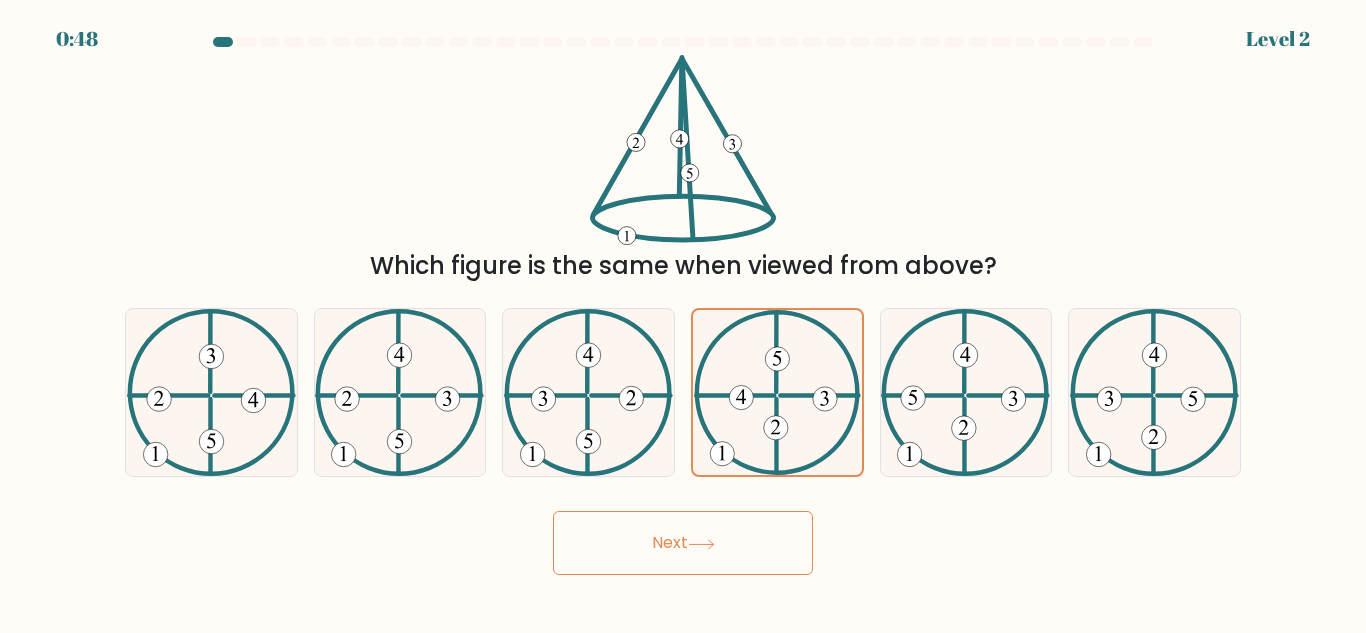 click on "Next" at bounding box center (683, 543) 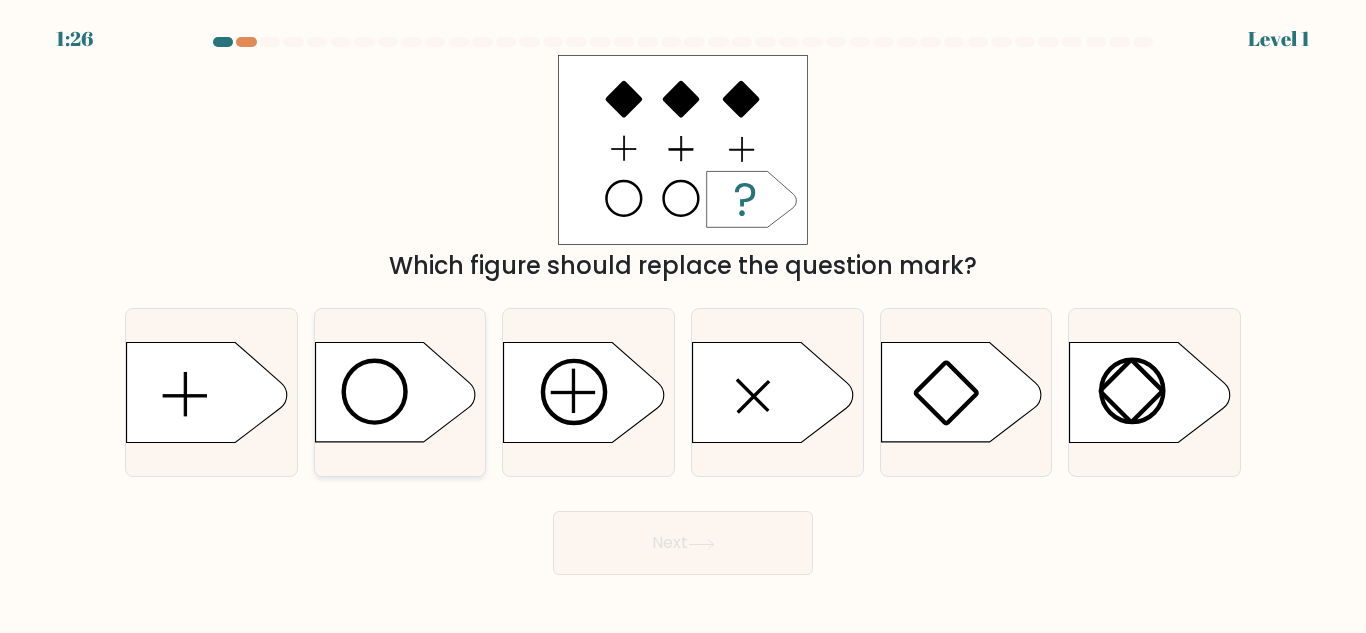 click at bounding box center [374, 392] 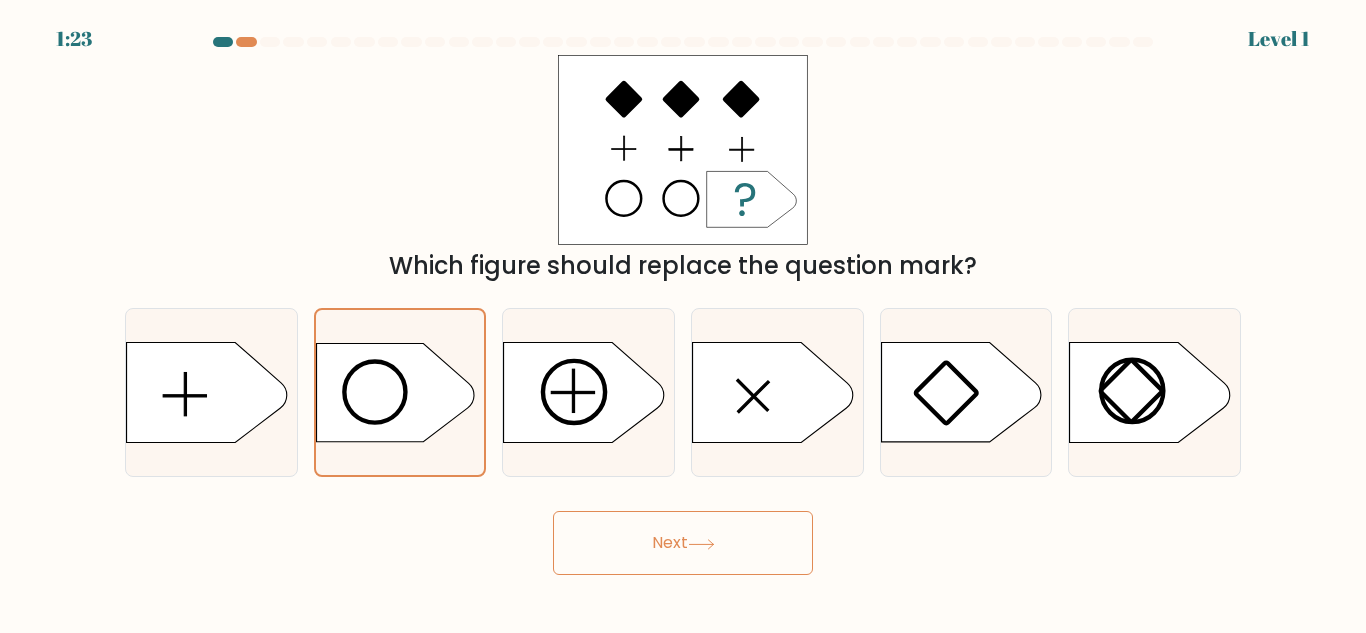 click at bounding box center [701, 544] 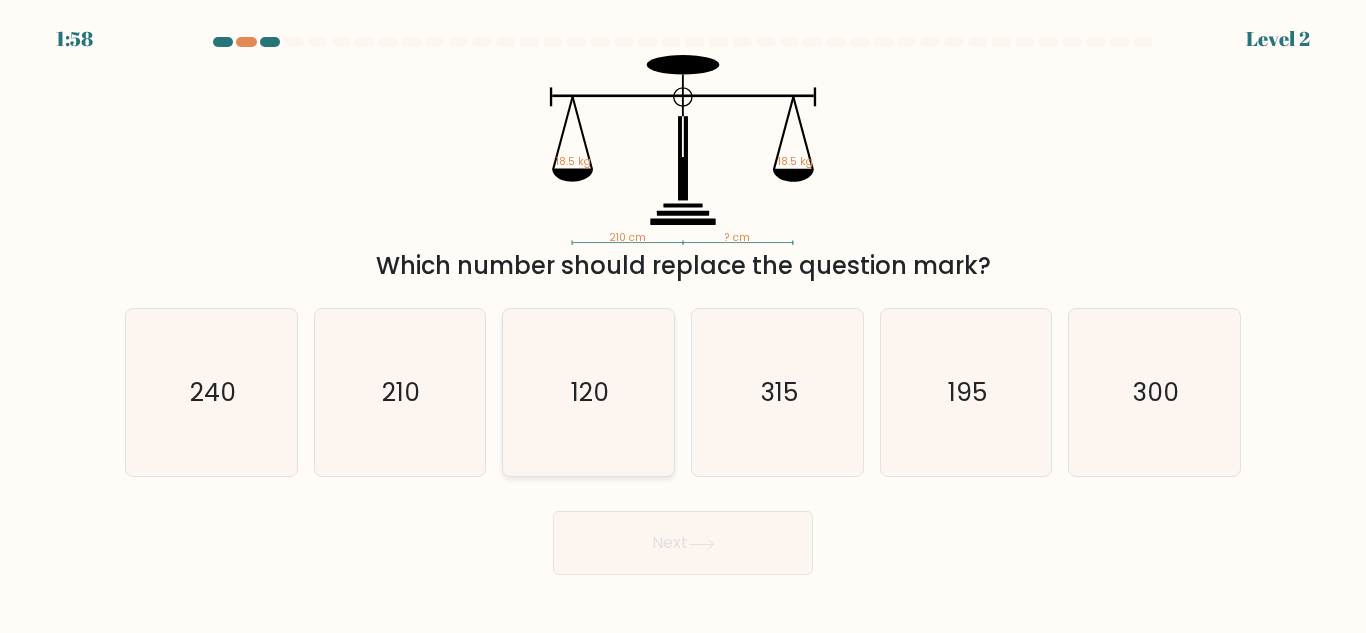 click on "120" at bounding box center [588, 392] 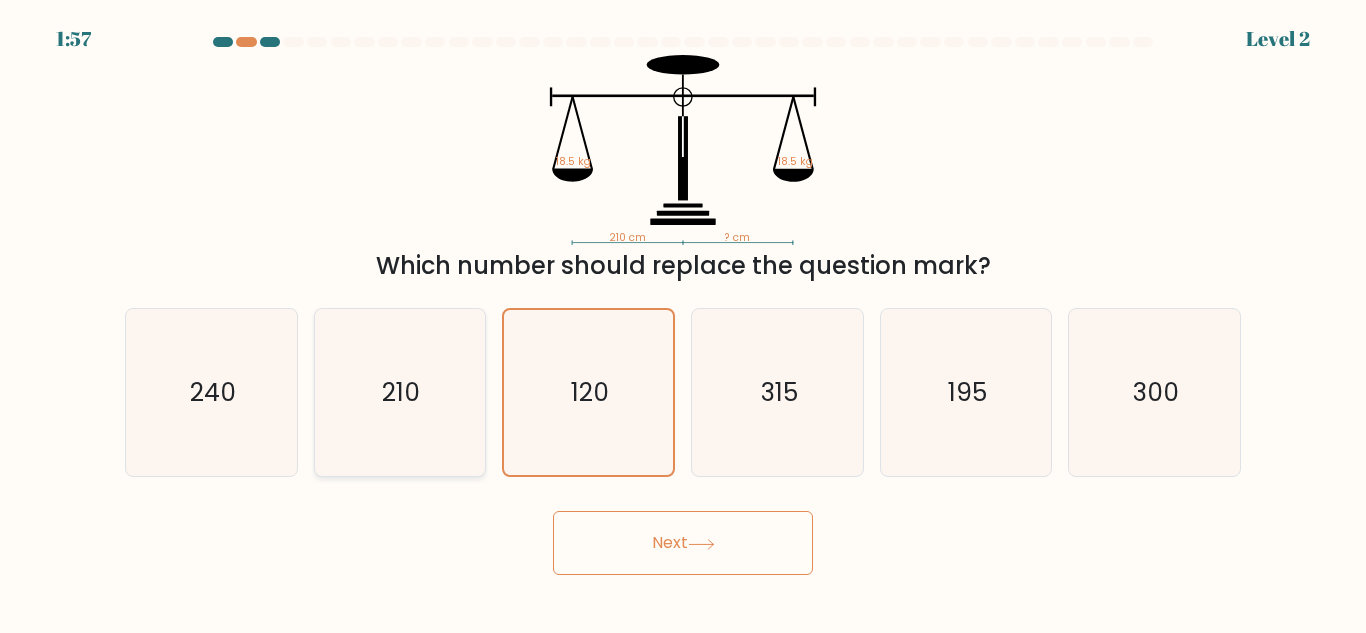 click on "210" at bounding box center [399, 392] 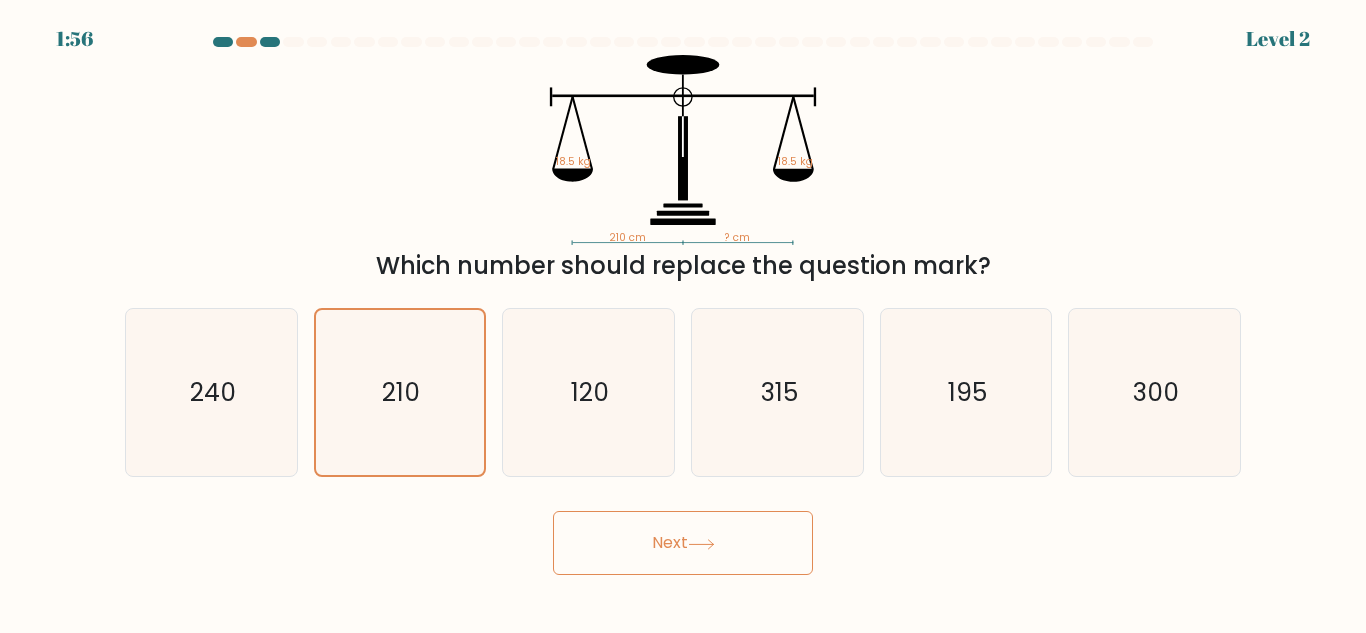 click on "Next" at bounding box center [683, 543] 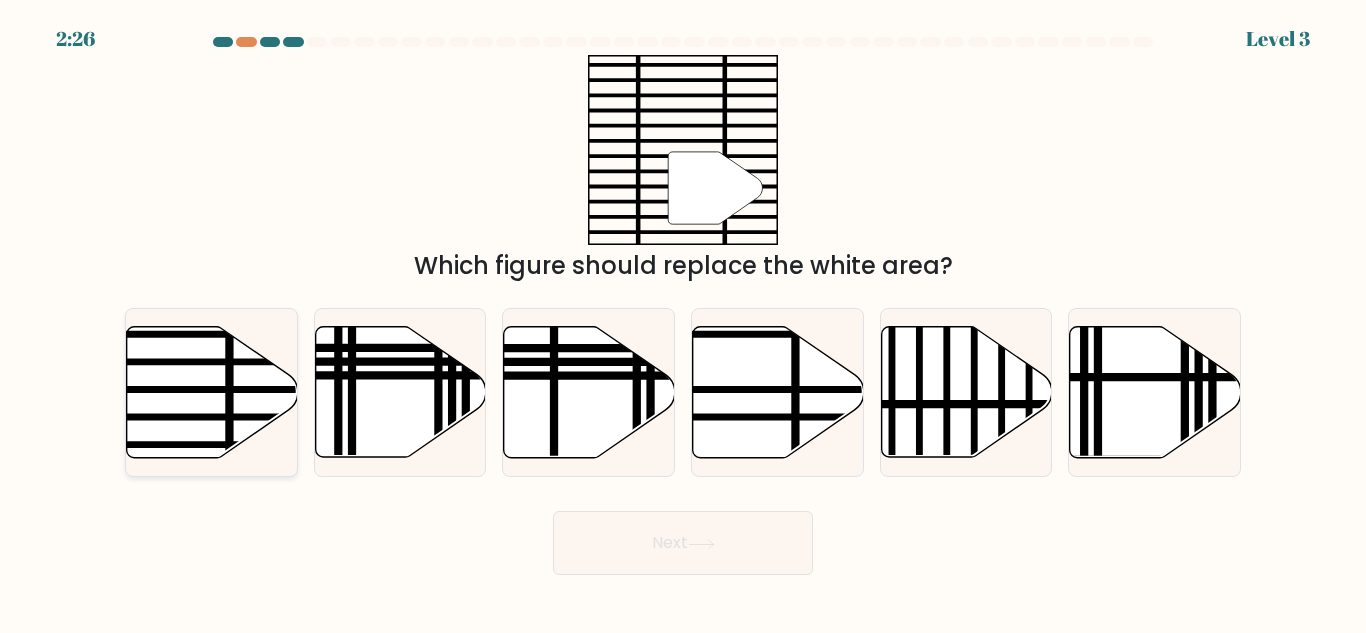 click at bounding box center (212, 392) 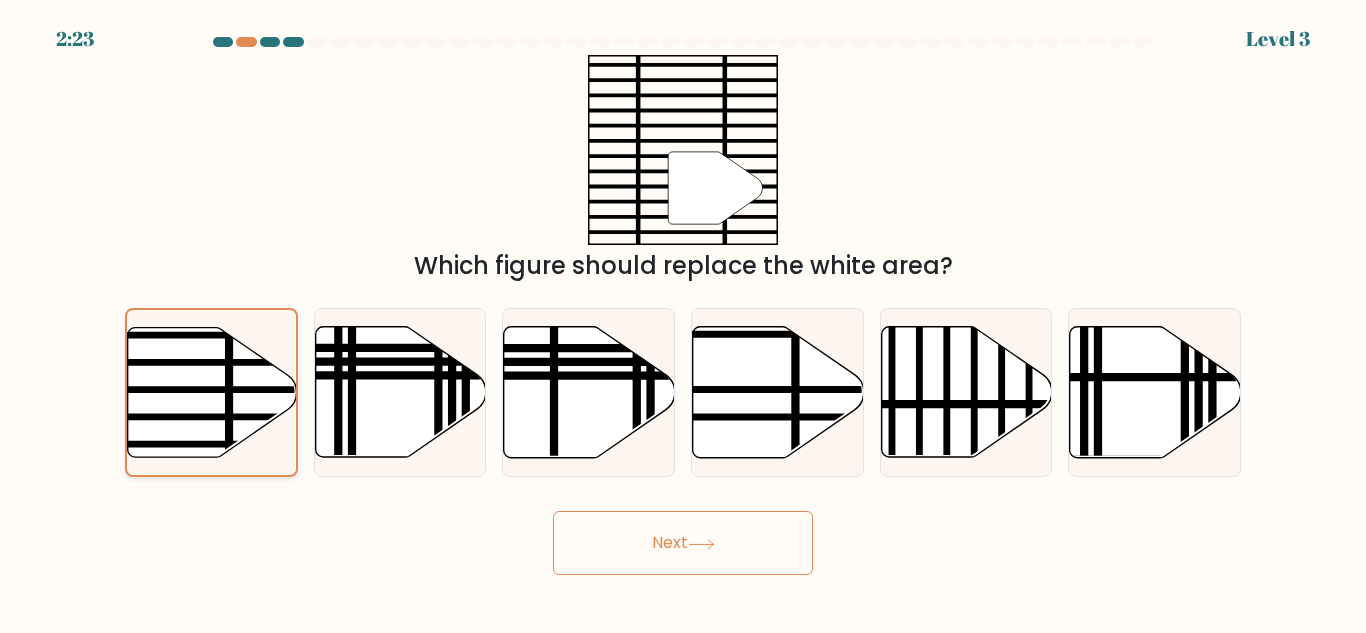 click at bounding box center (212, 391) 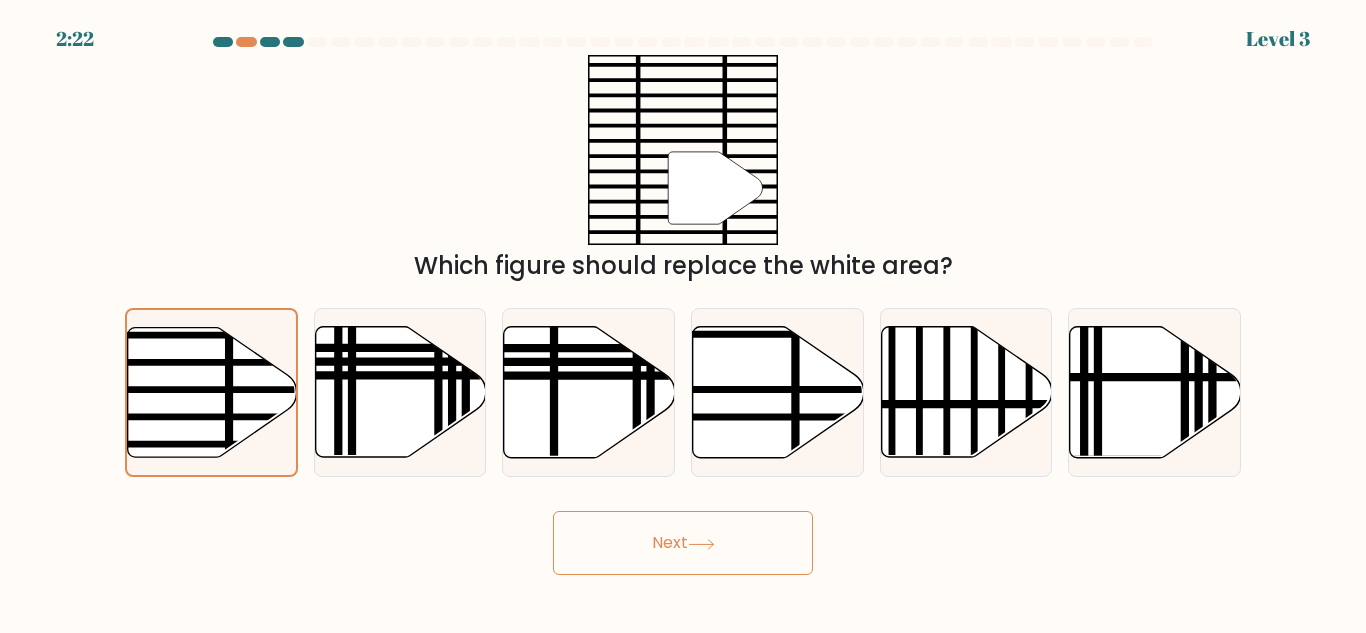click on "Next" at bounding box center (683, 543) 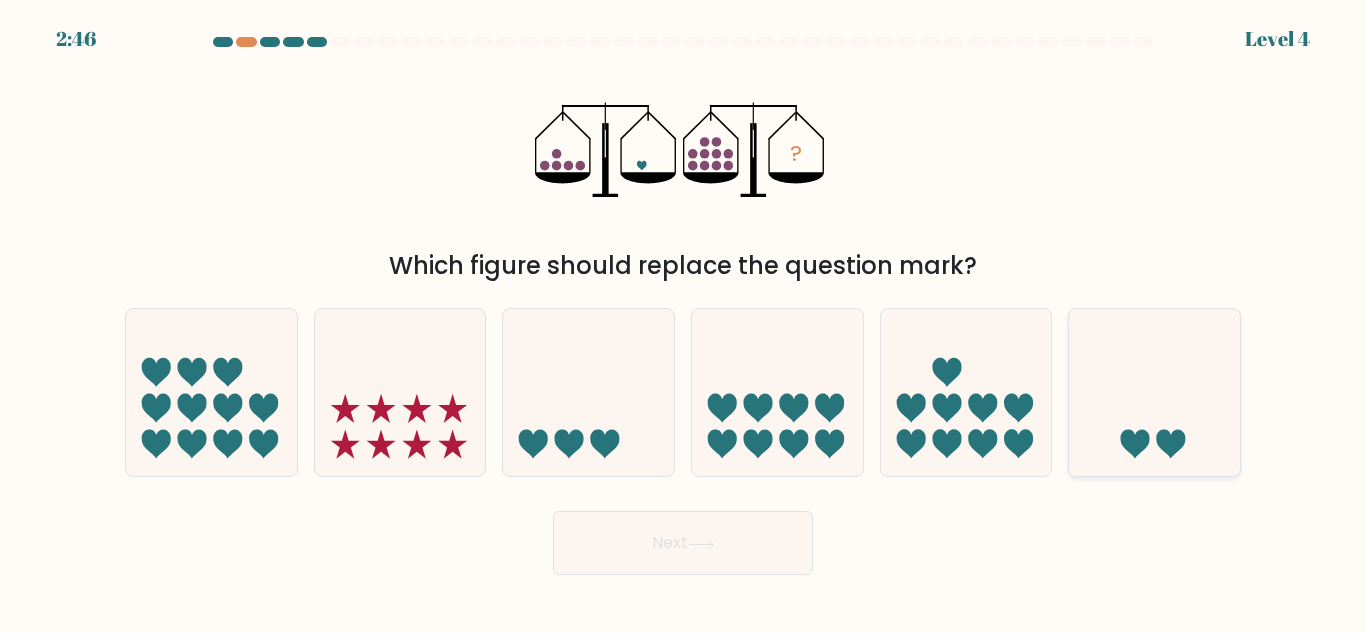 click at bounding box center [1154, 392] 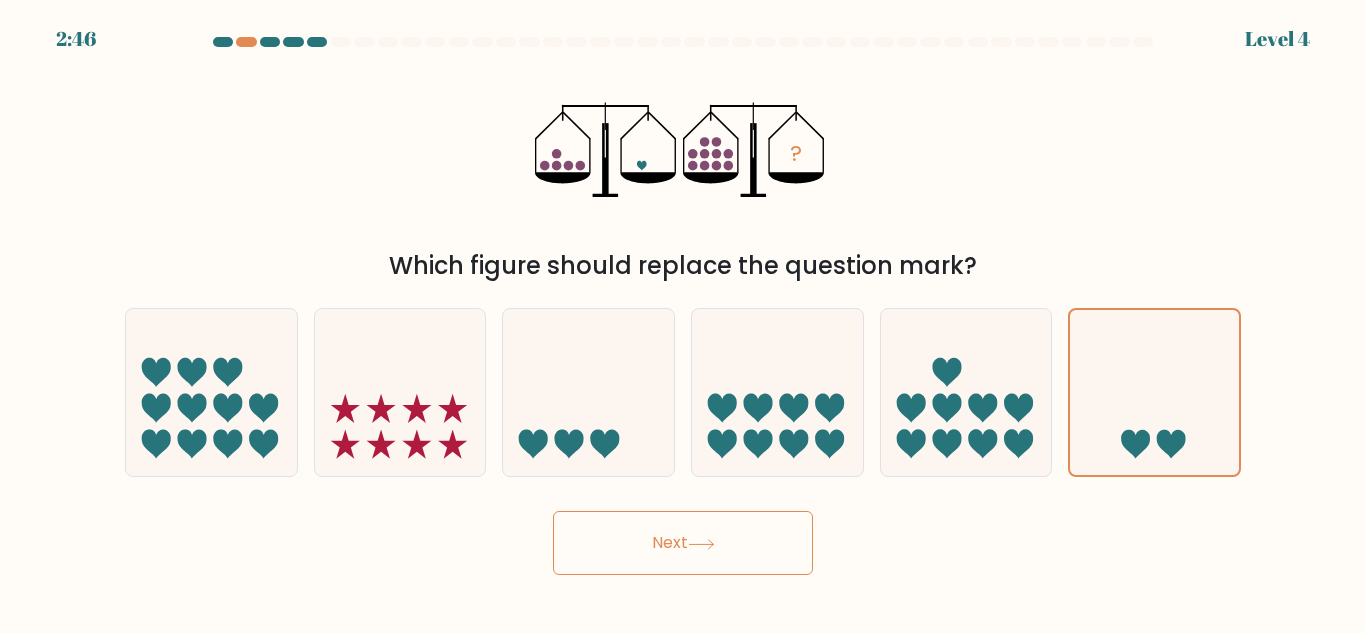 click on "Next" at bounding box center [683, 543] 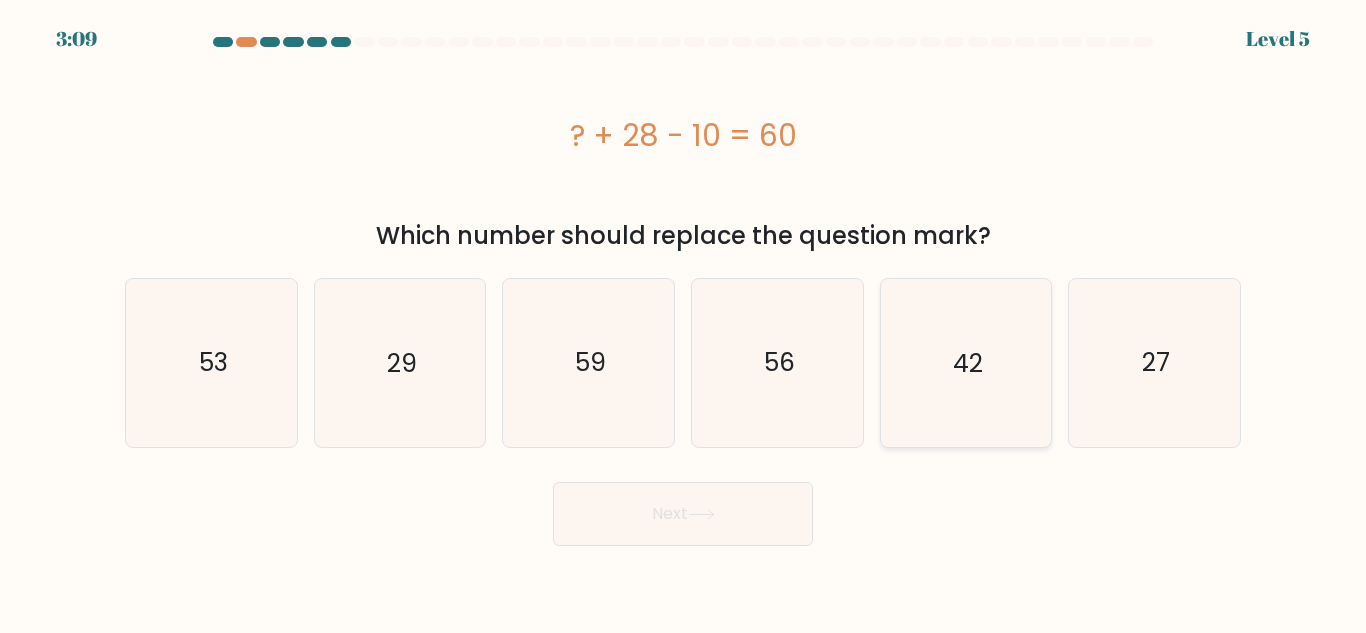 click on "42" at bounding box center [965, 362] 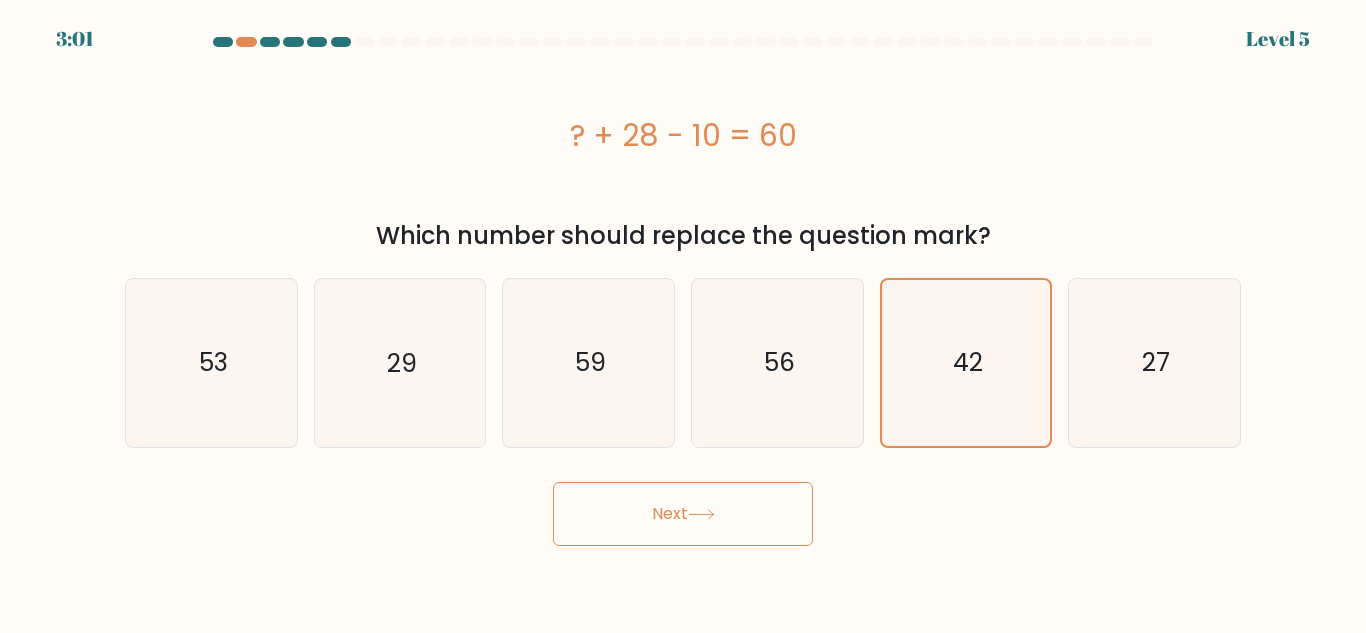 click on "Next" at bounding box center (683, 514) 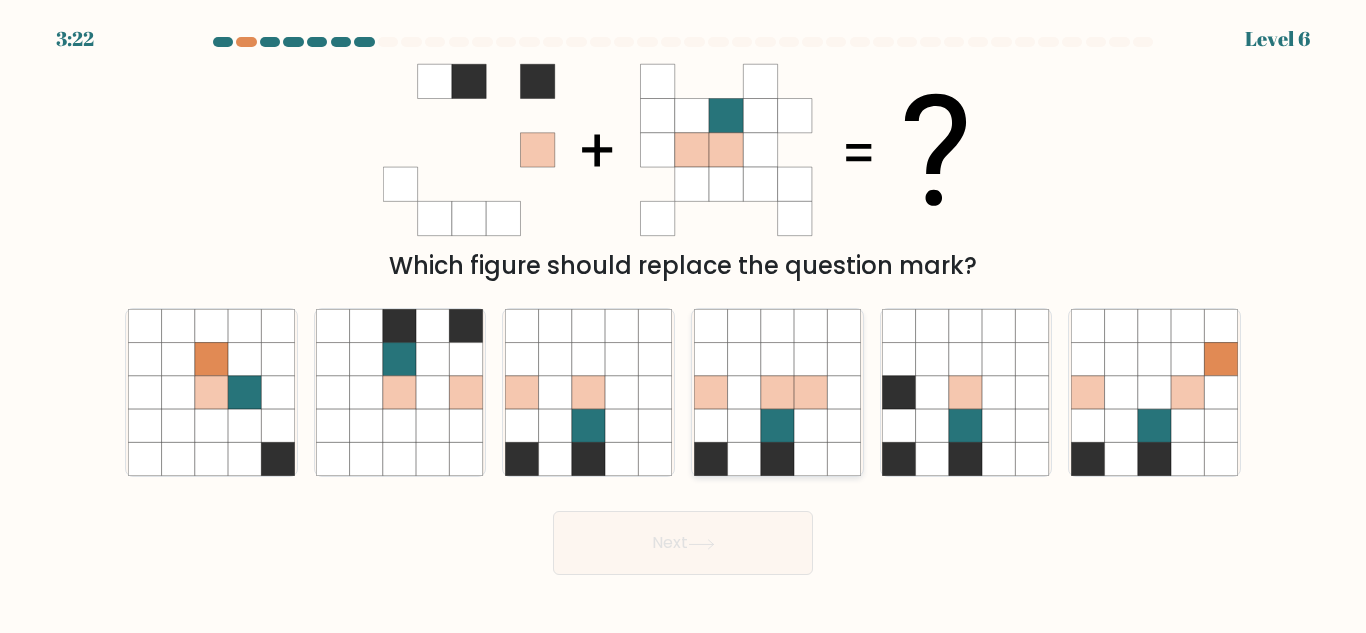 click at bounding box center [777, 392] 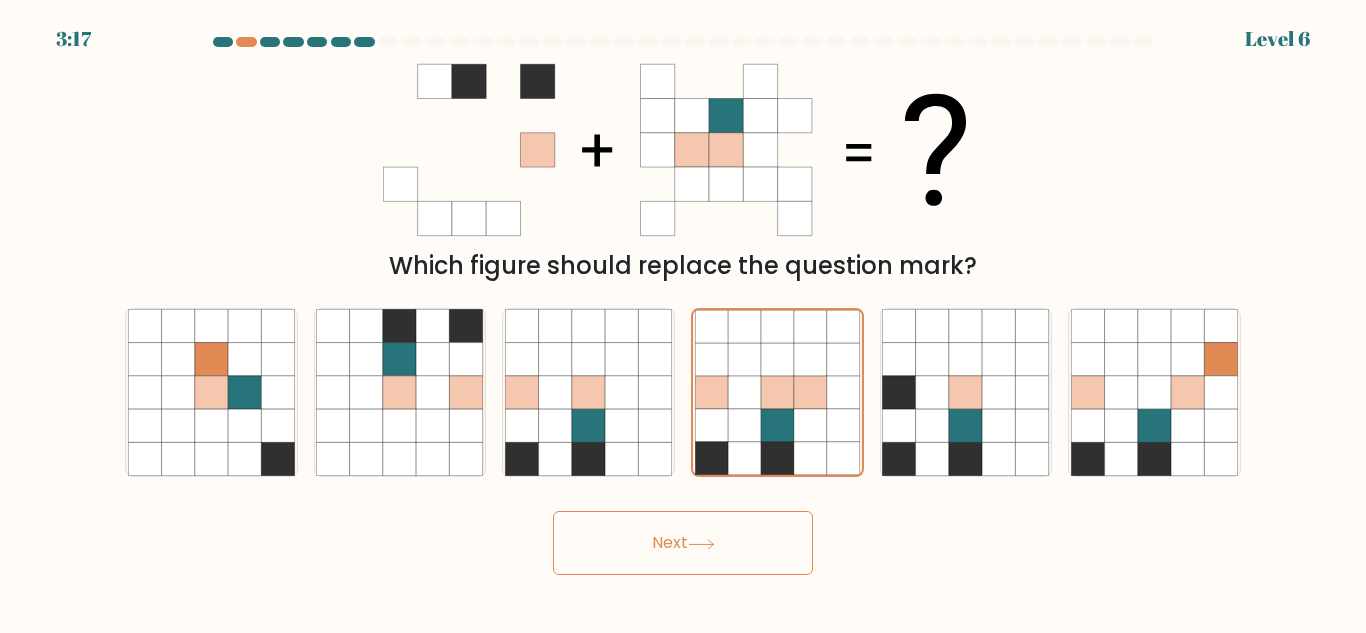 click on "Next" at bounding box center (683, 543) 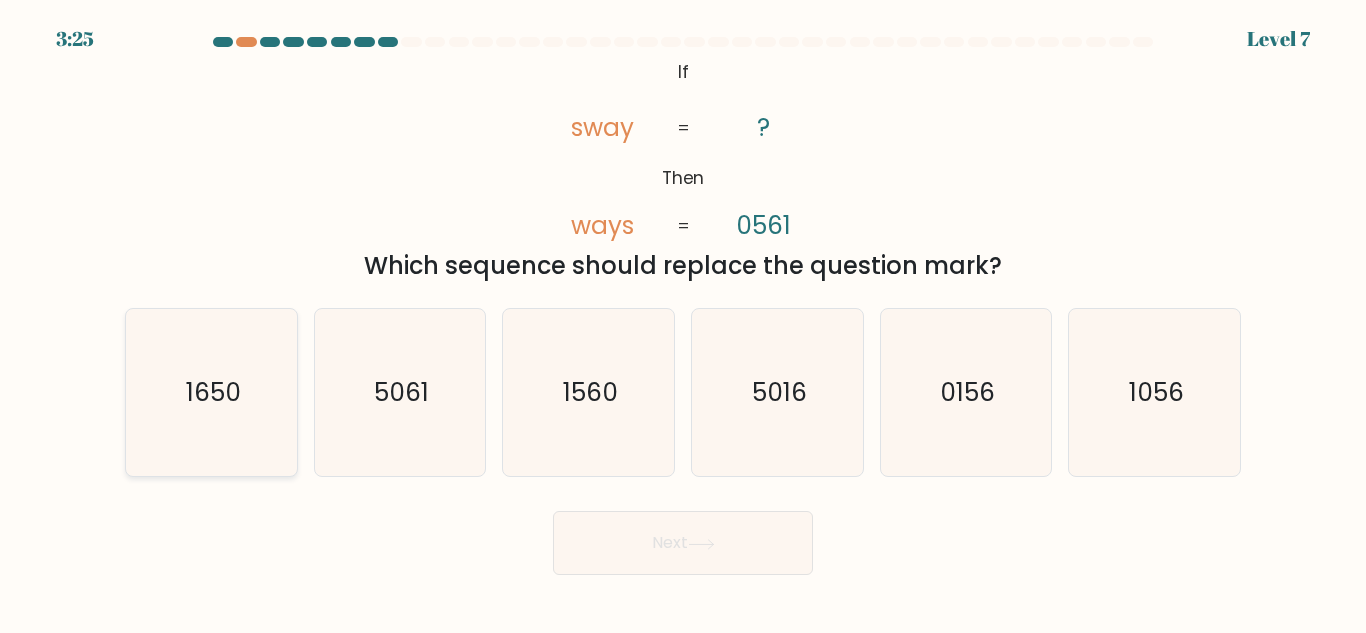 click on "1650" at bounding box center (211, 392) 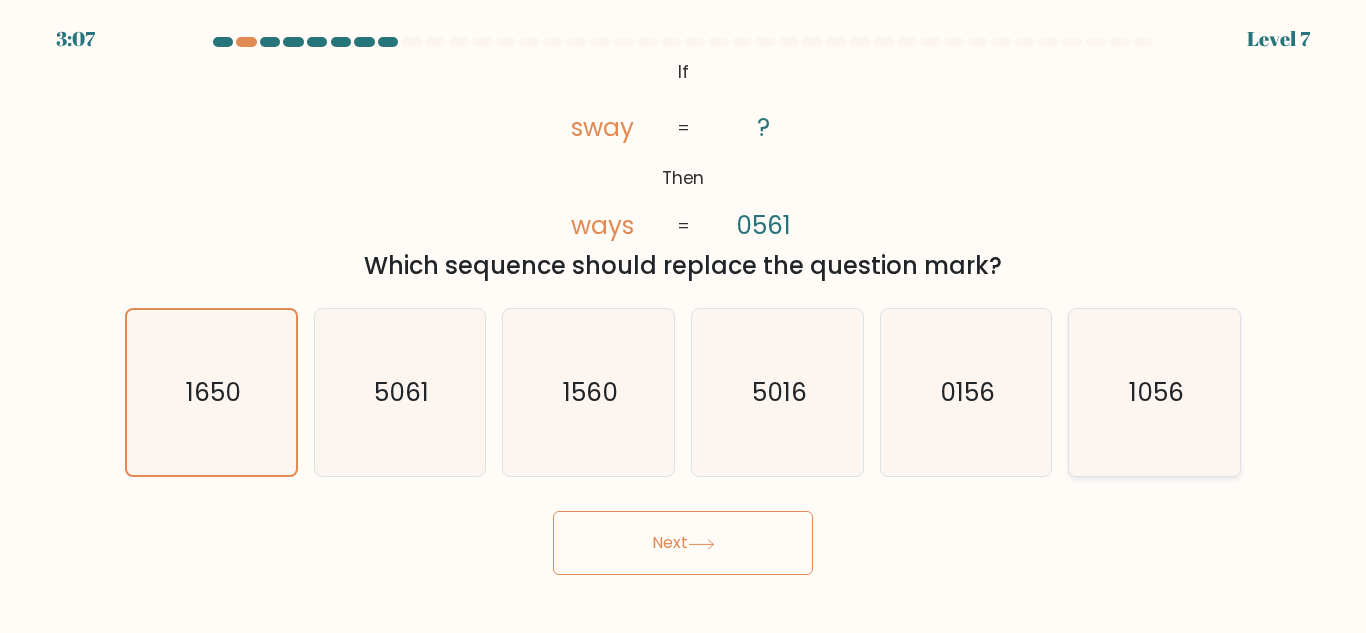 click on "1056" at bounding box center (1154, 392) 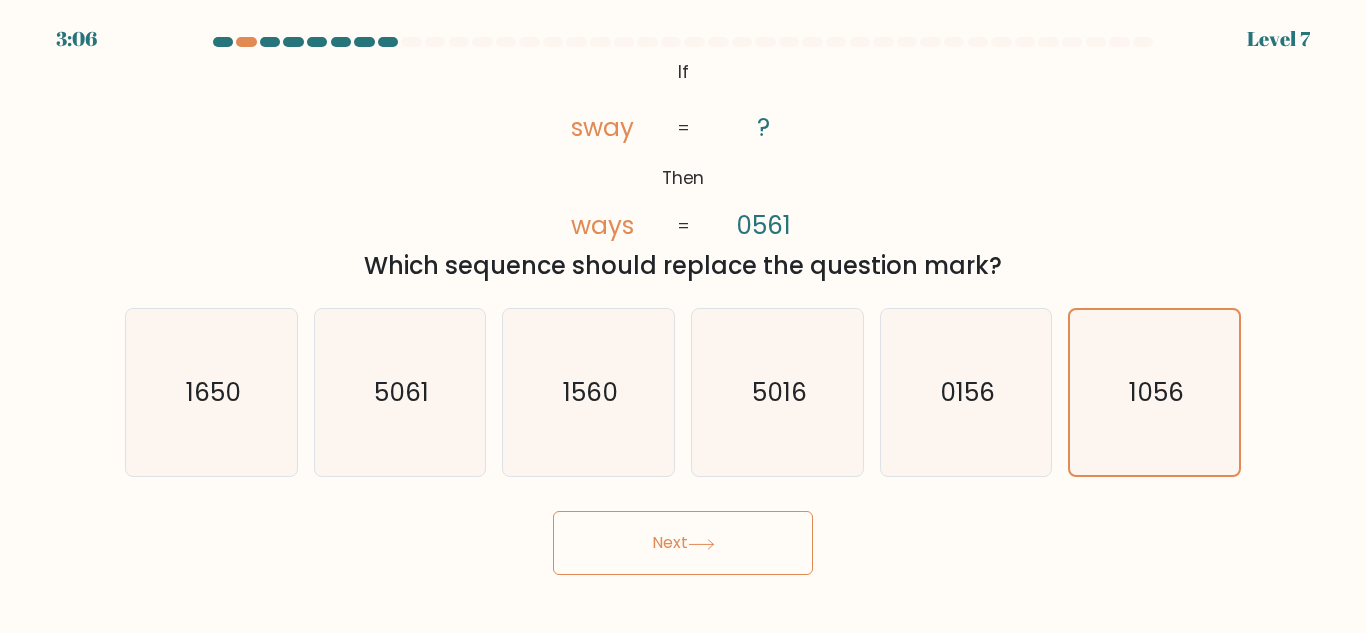 click on "Next" at bounding box center [683, 543] 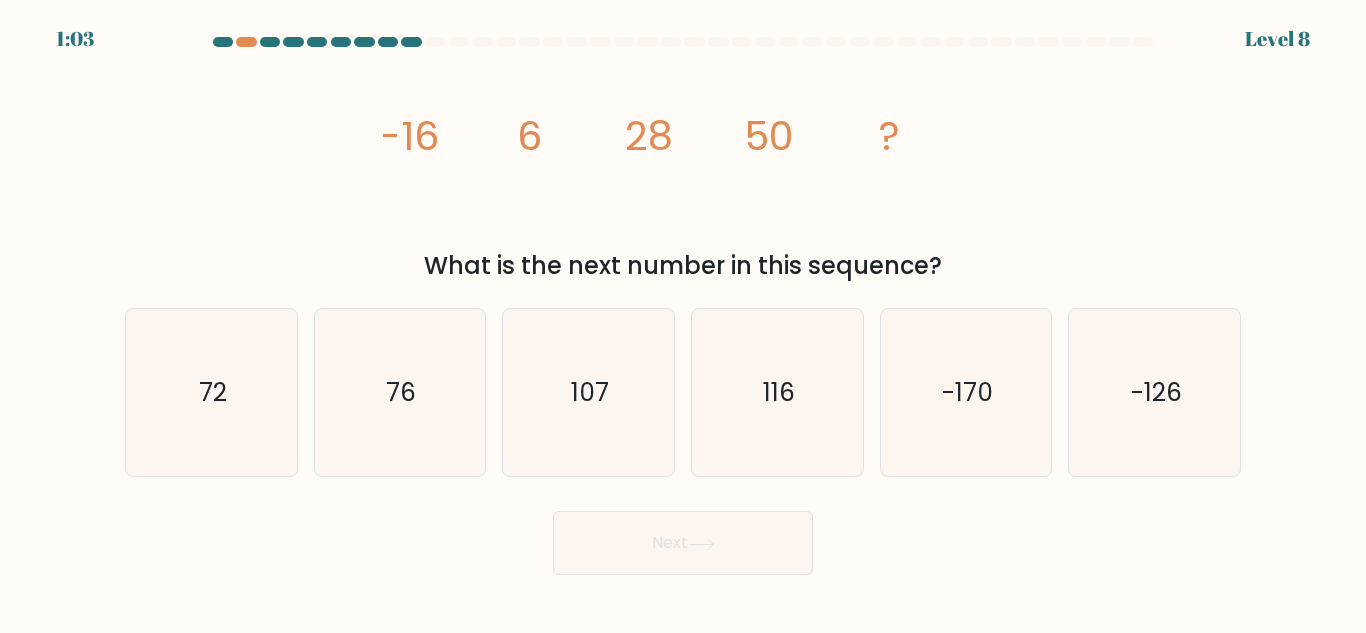 click on "1:03
Level 8" at bounding box center [683, 27] 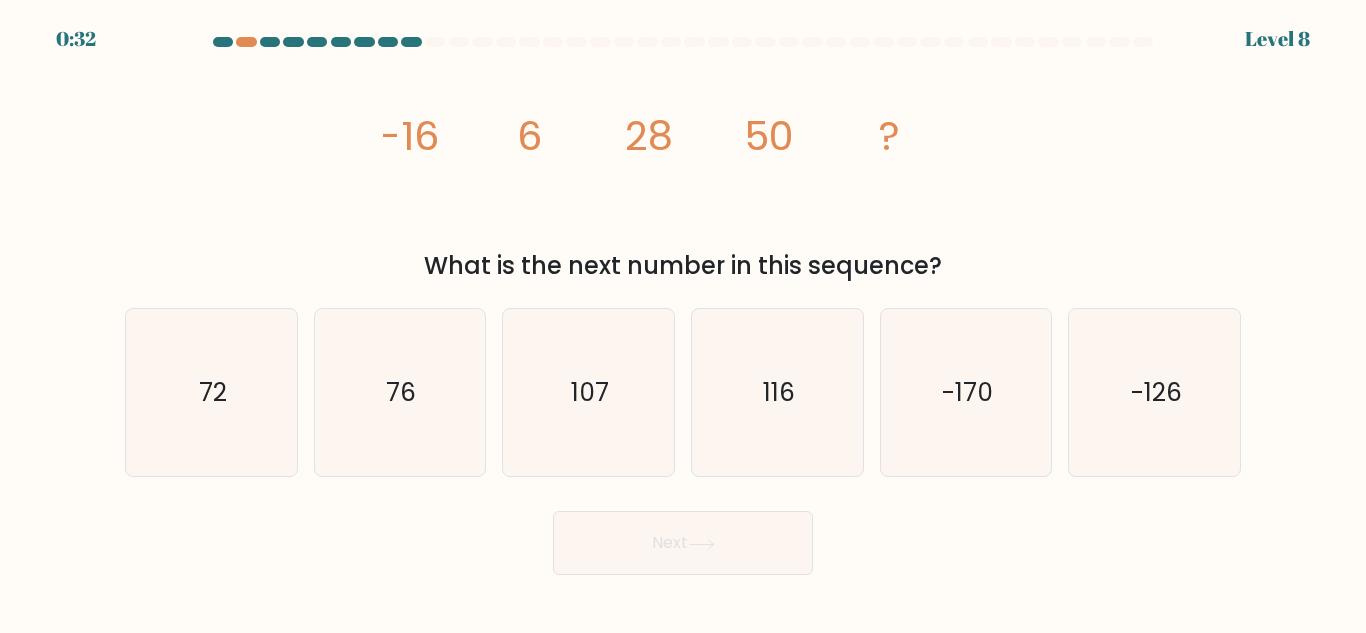 click at bounding box center (683, 306) 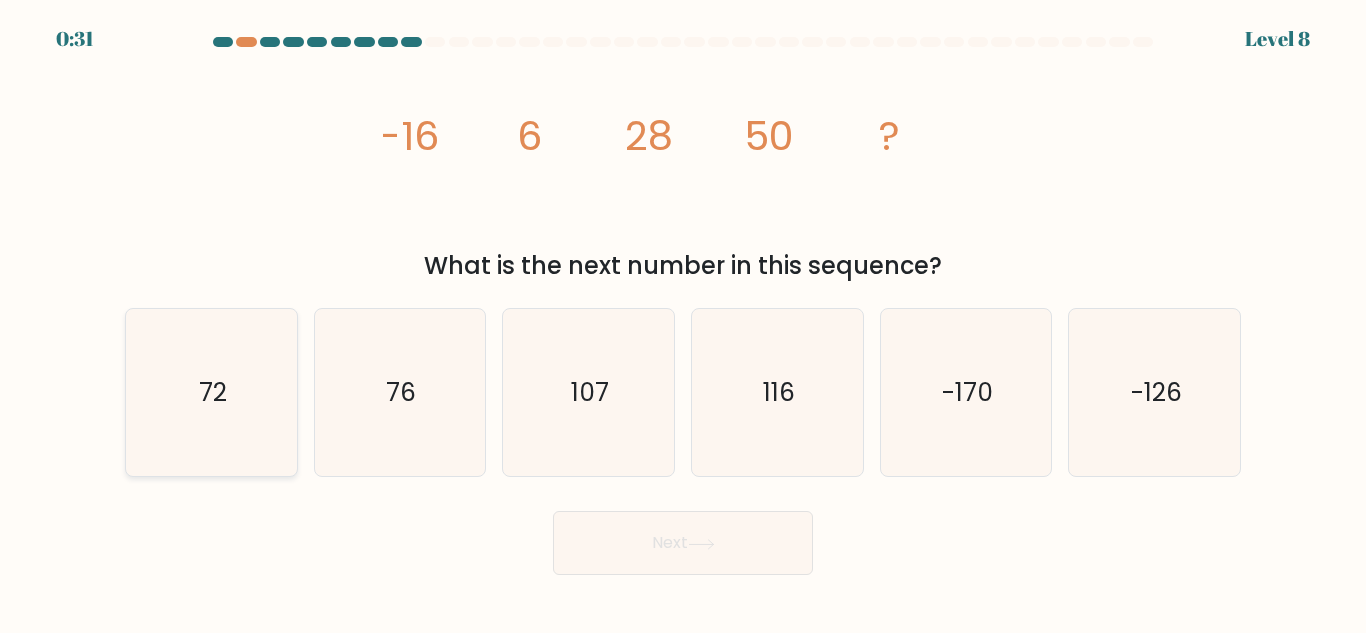 click on "72" at bounding box center (211, 392) 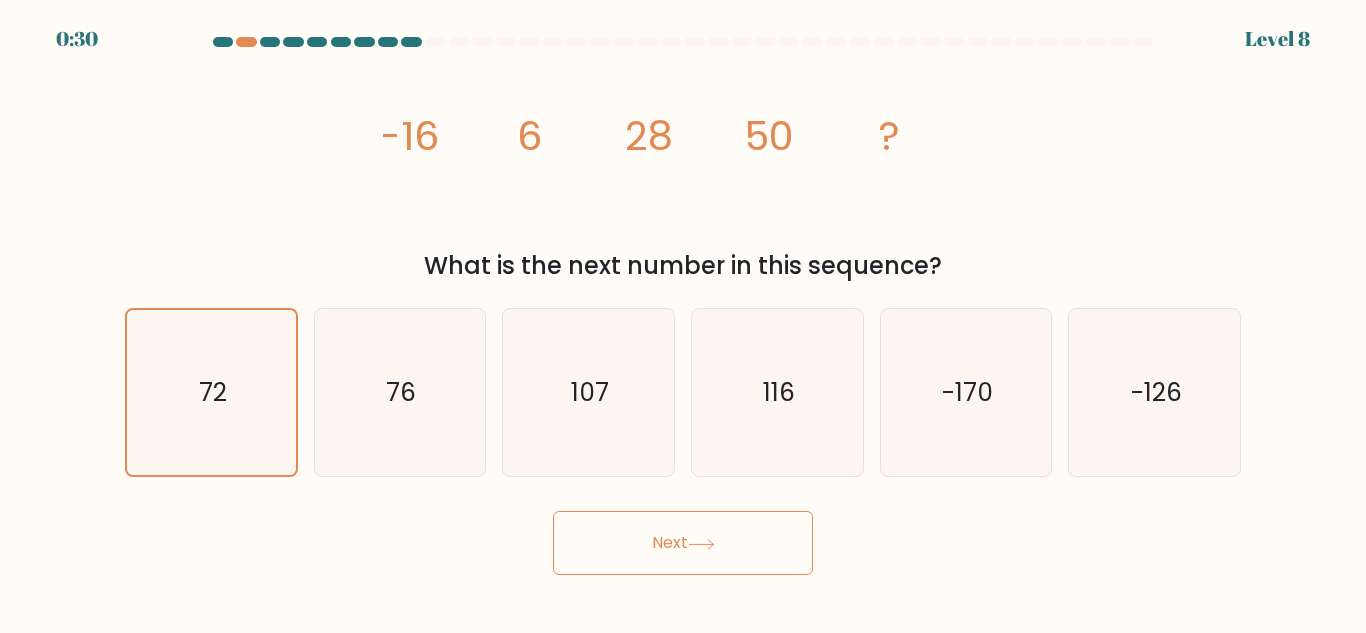 click on "Next" at bounding box center [683, 543] 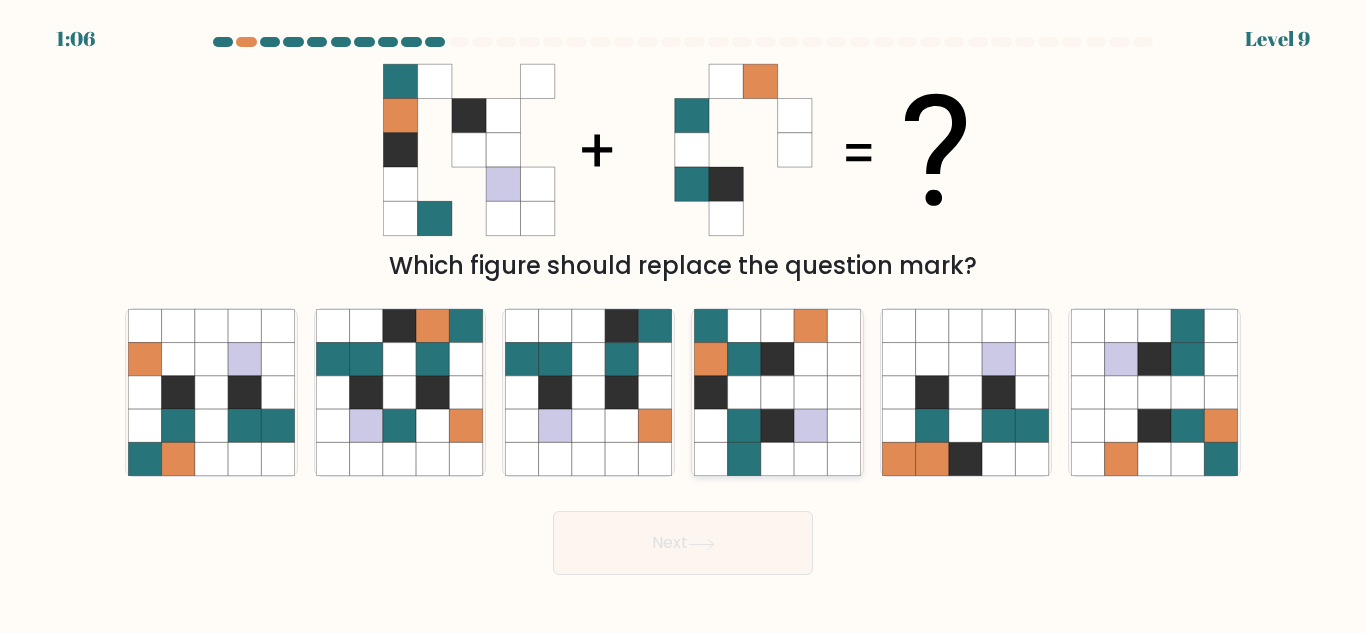 click at bounding box center [810, 359] 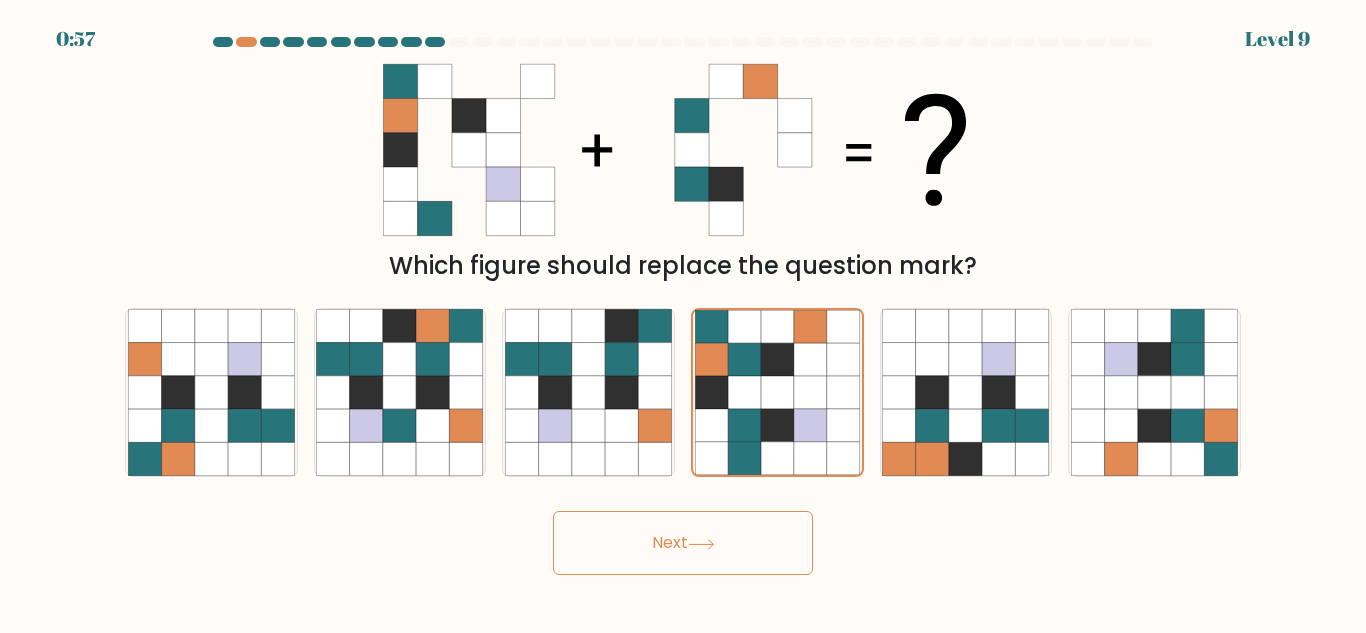 click on "Next" at bounding box center (683, 543) 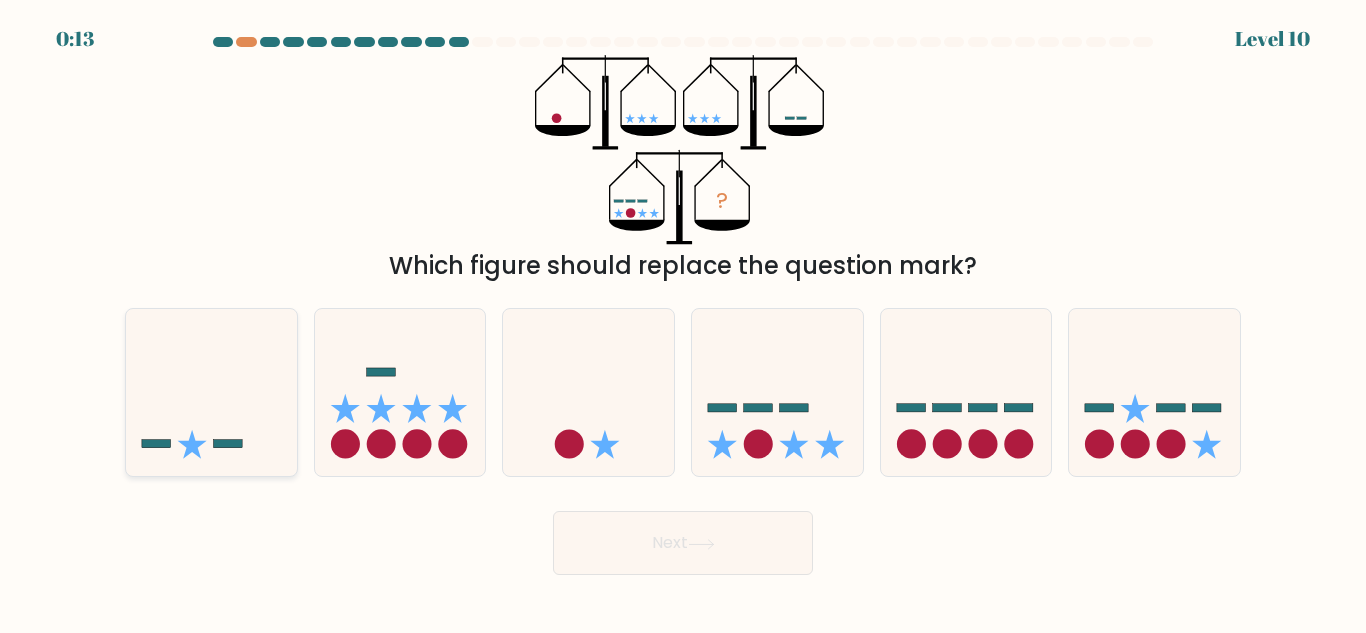 click at bounding box center (211, 392) 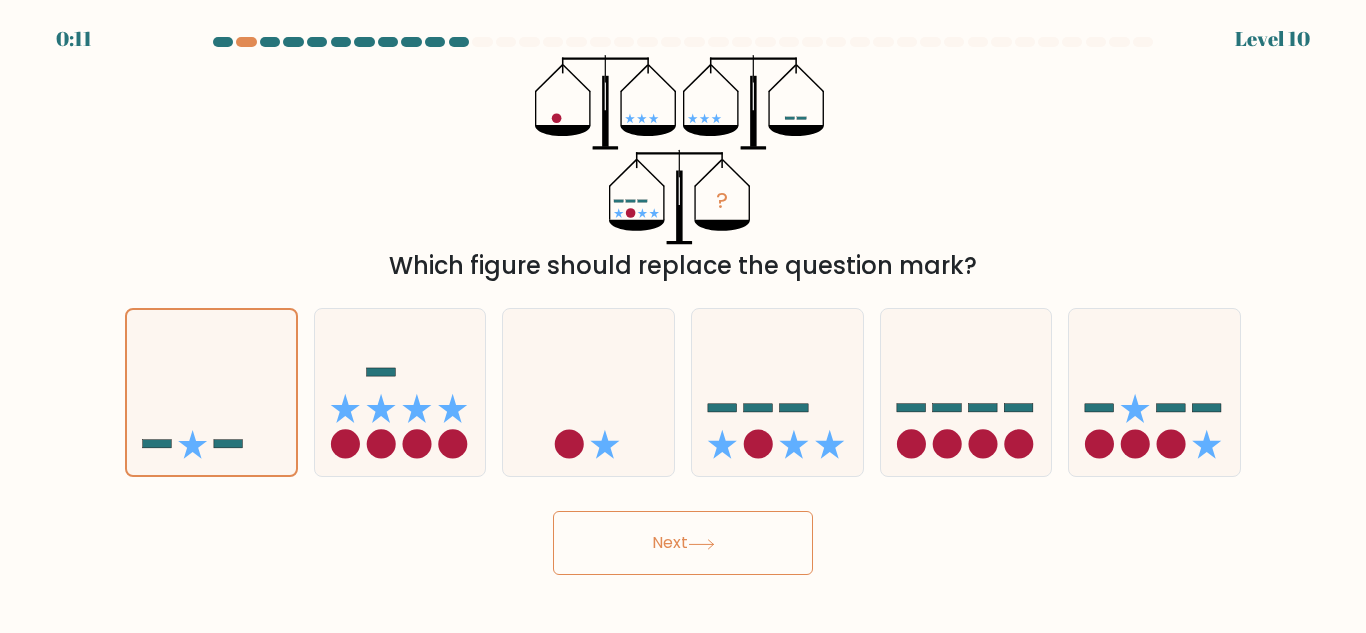 click at bounding box center [701, 543] 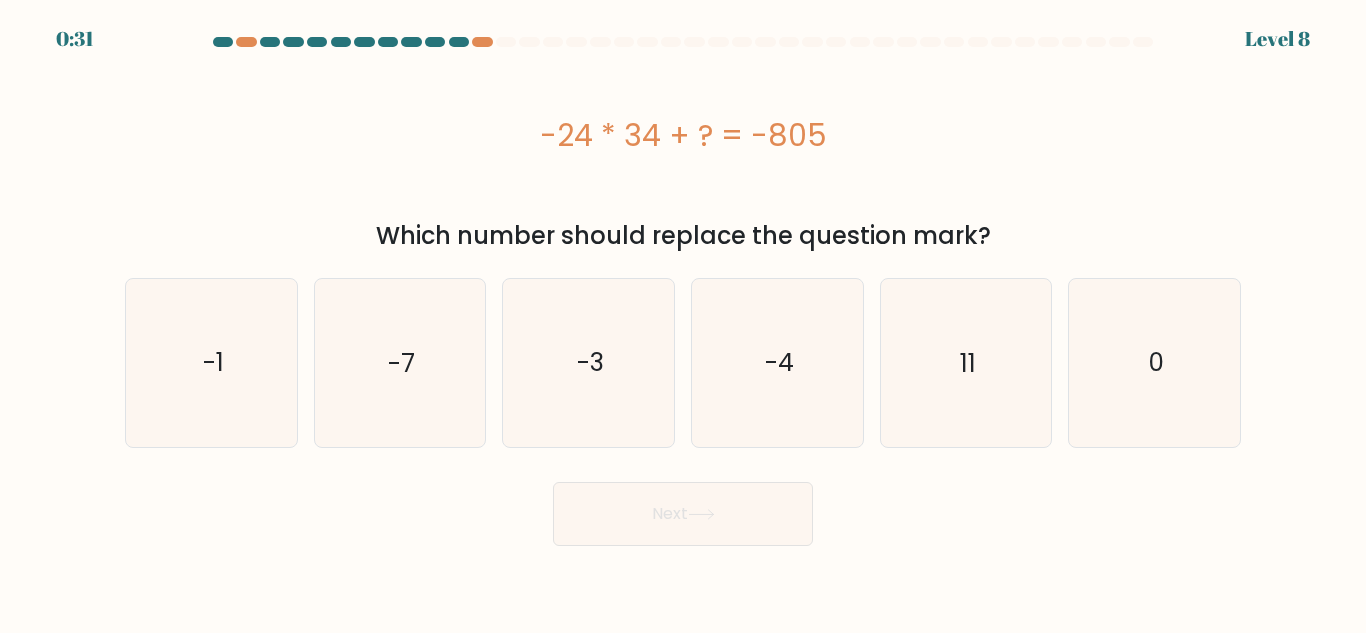 click on "-24 * 34 + ? = -805" at bounding box center [683, 135] 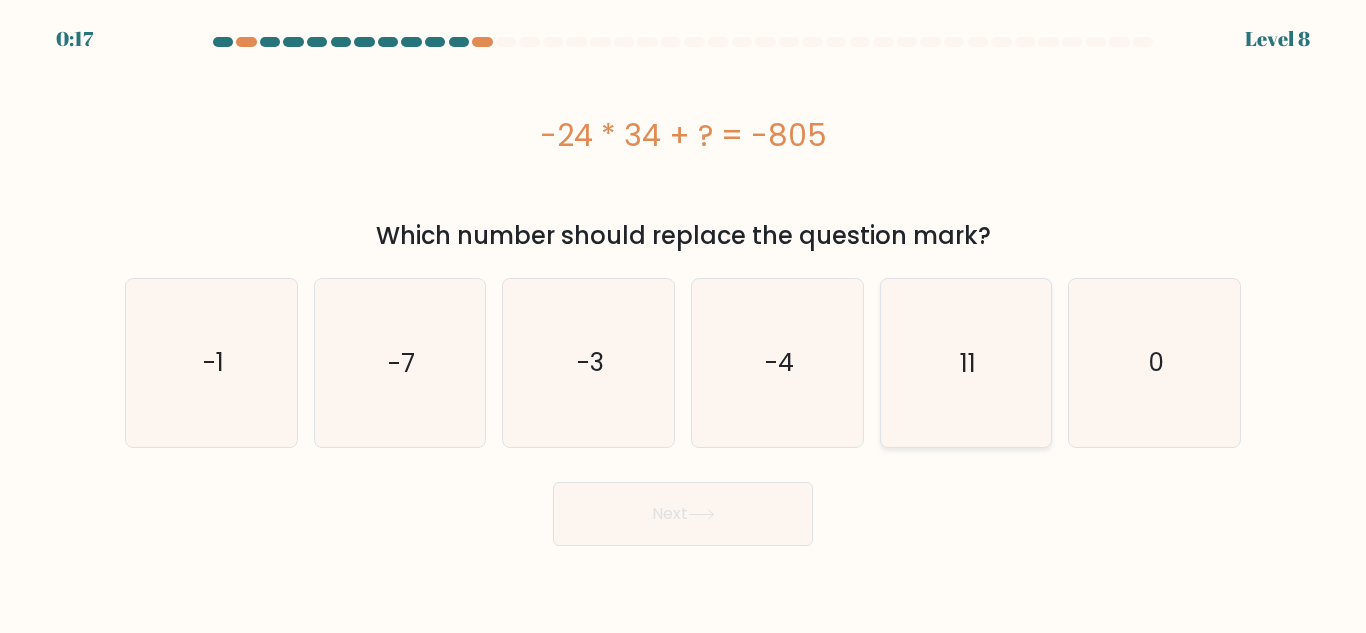 click on "11" at bounding box center (965, 362) 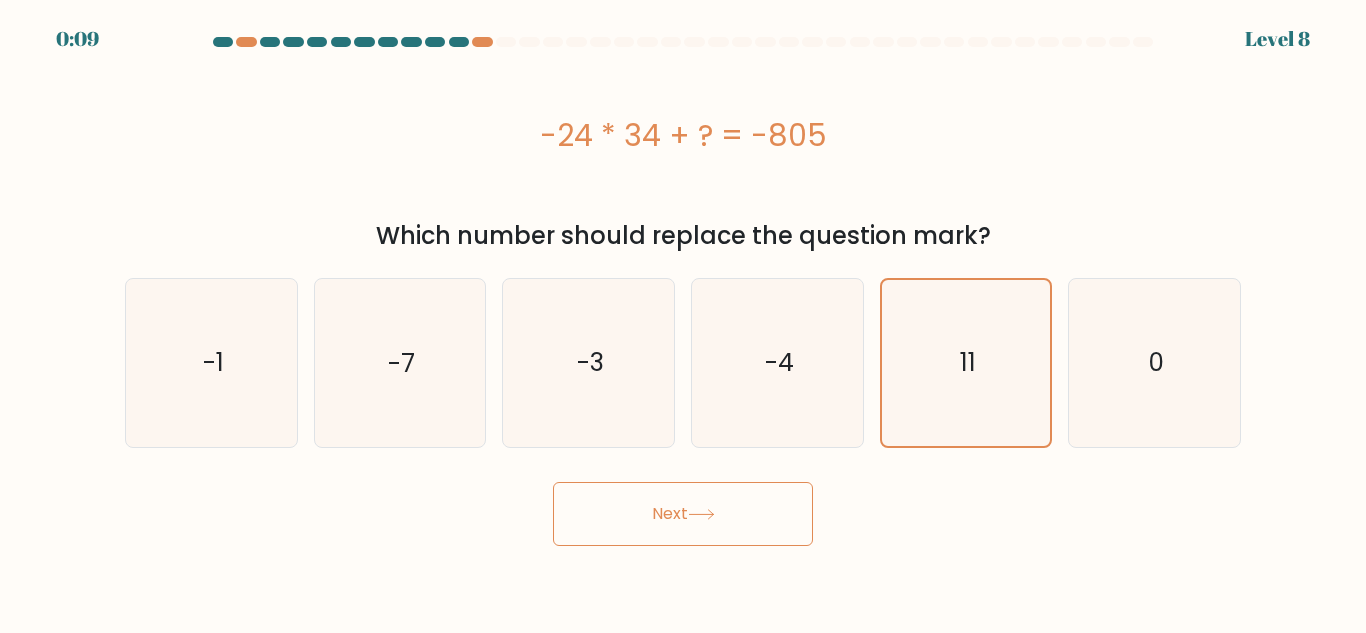 click on "Next" at bounding box center [683, 514] 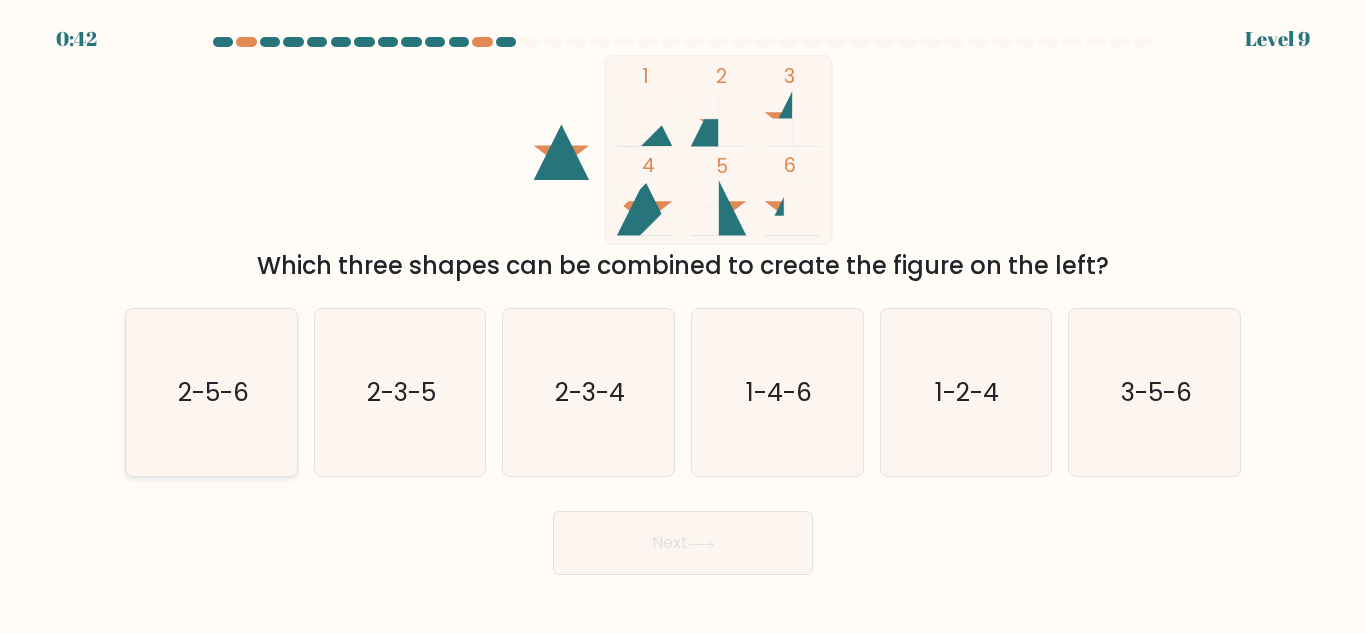 click on "2-5-6" at bounding box center (212, 392) 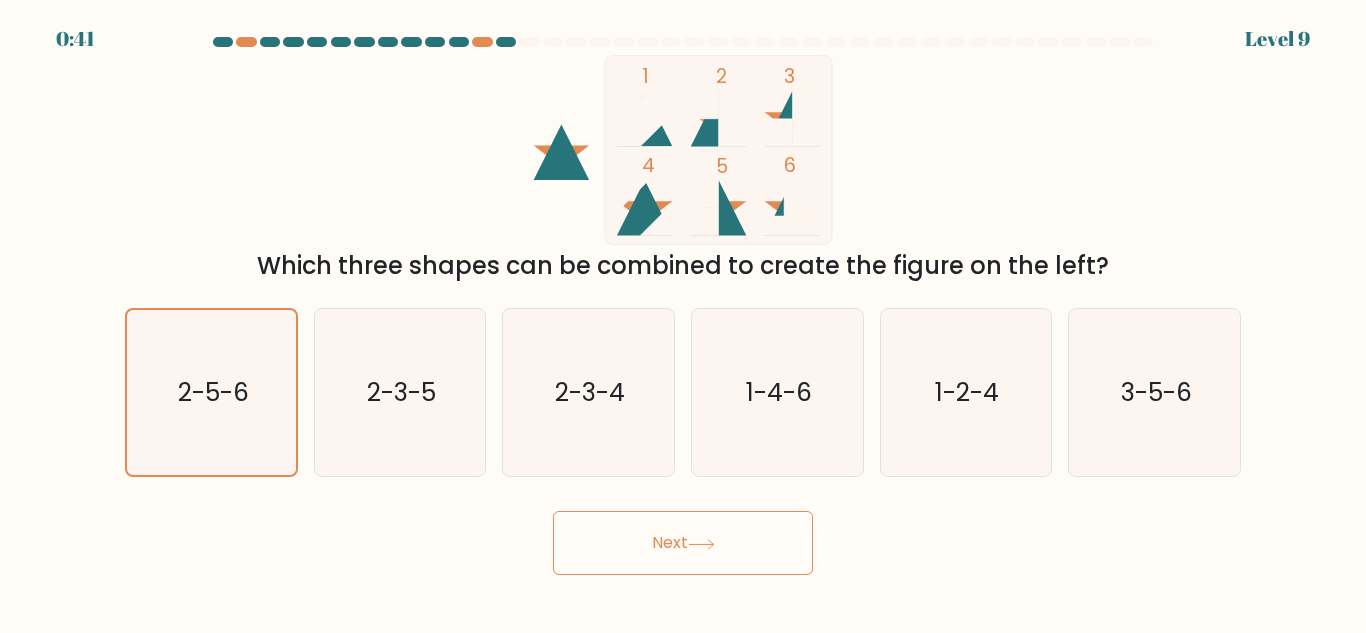 click on "Next" at bounding box center (683, 543) 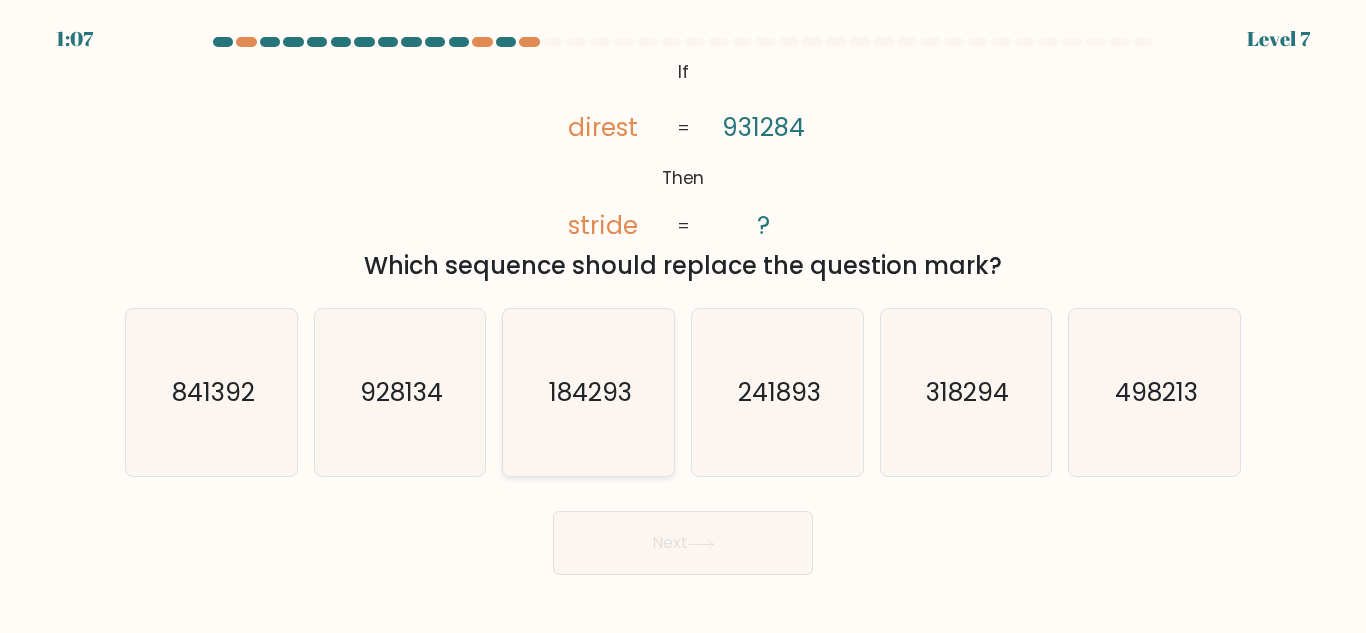 click on "184293" at bounding box center [588, 392] 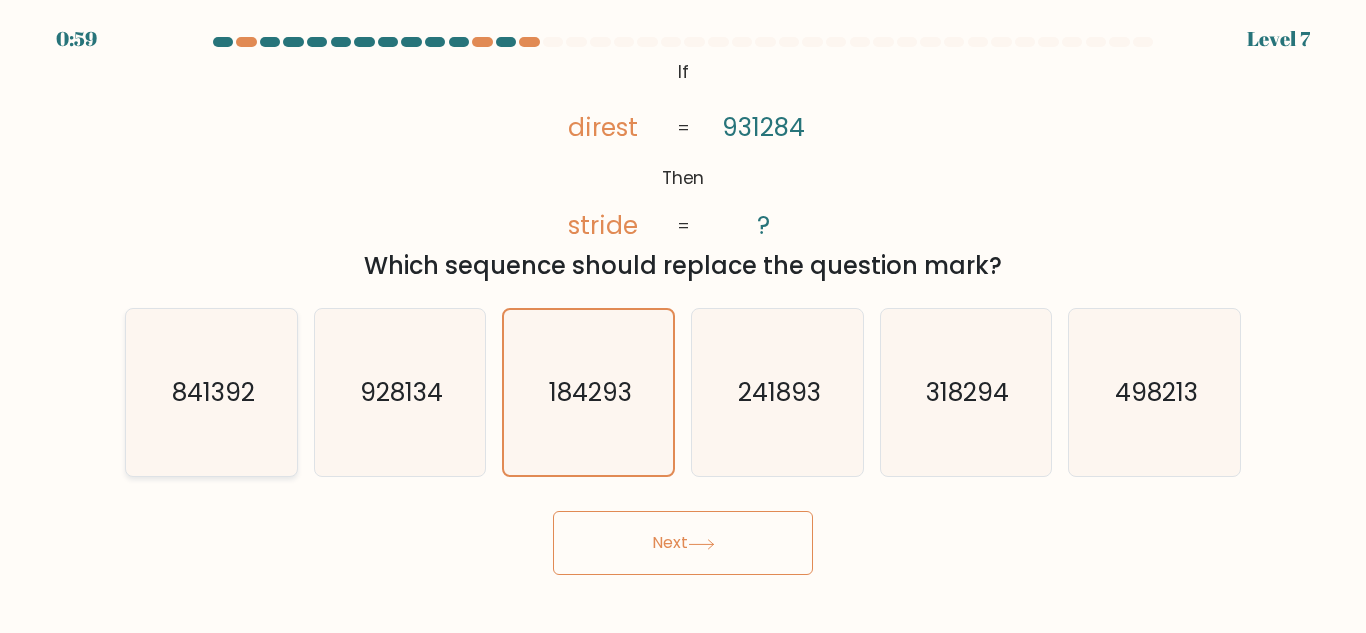 click on "841392" at bounding box center [211, 392] 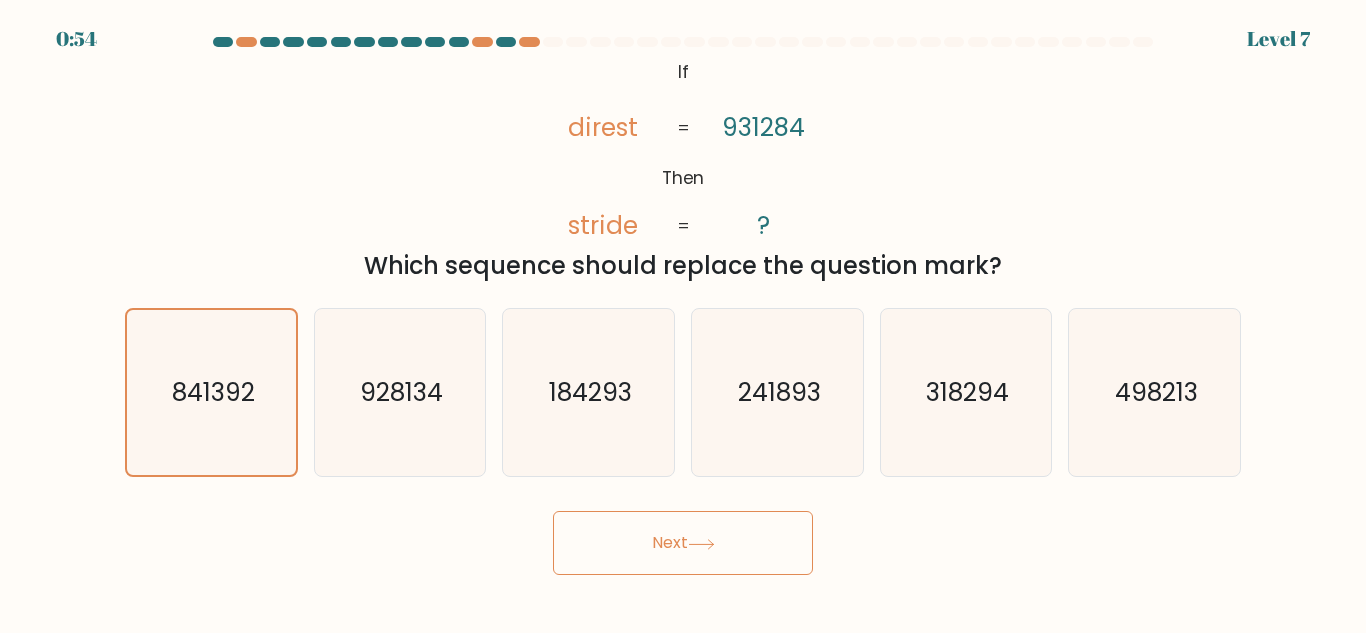 click on "Next" at bounding box center (683, 543) 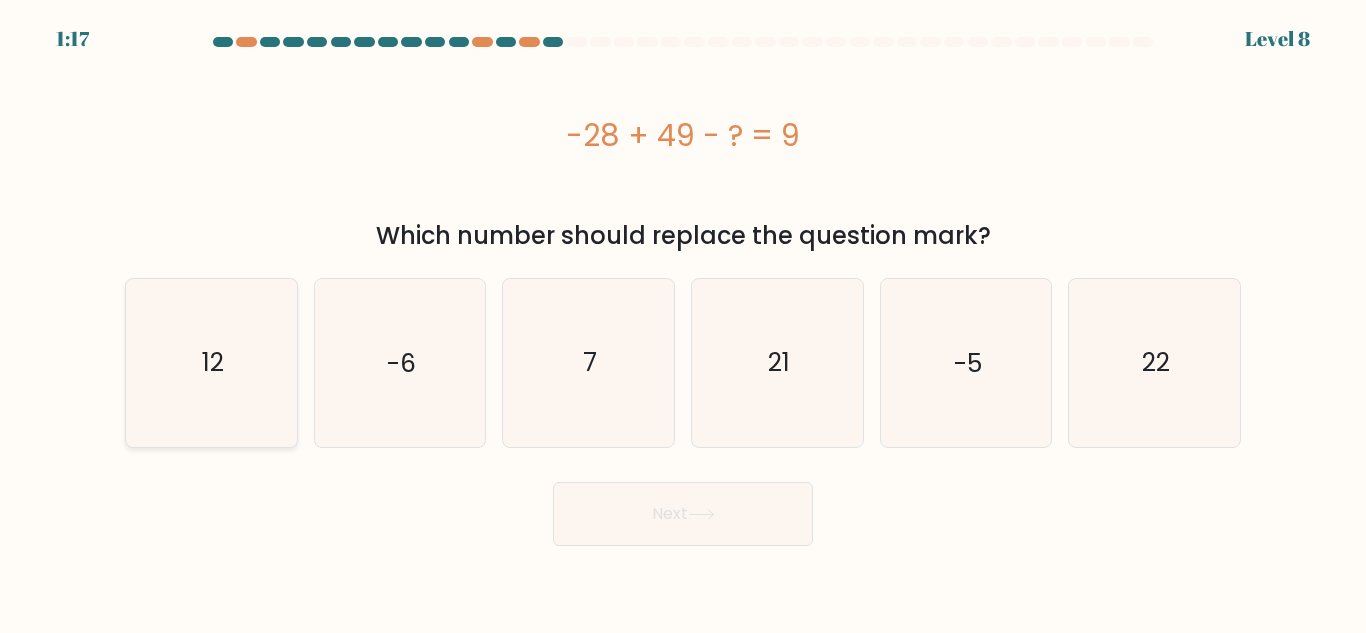 click on "12" at bounding box center (211, 362) 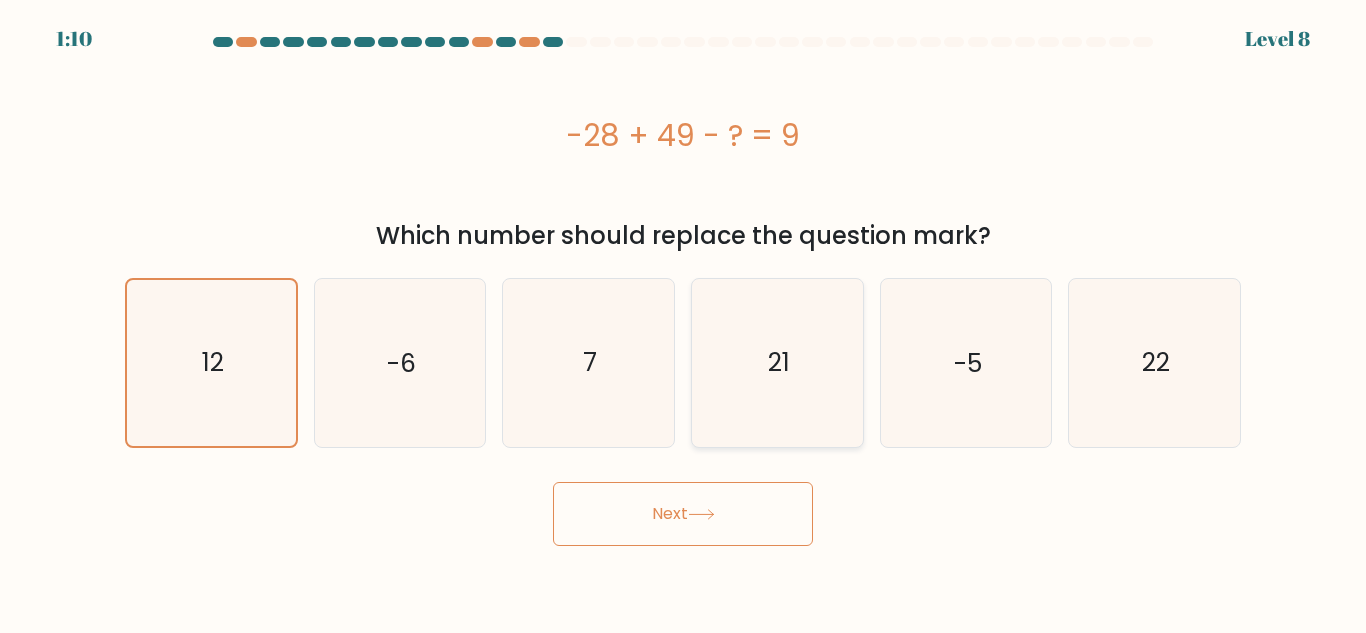 click on "21" at bounding box center (779, 362) 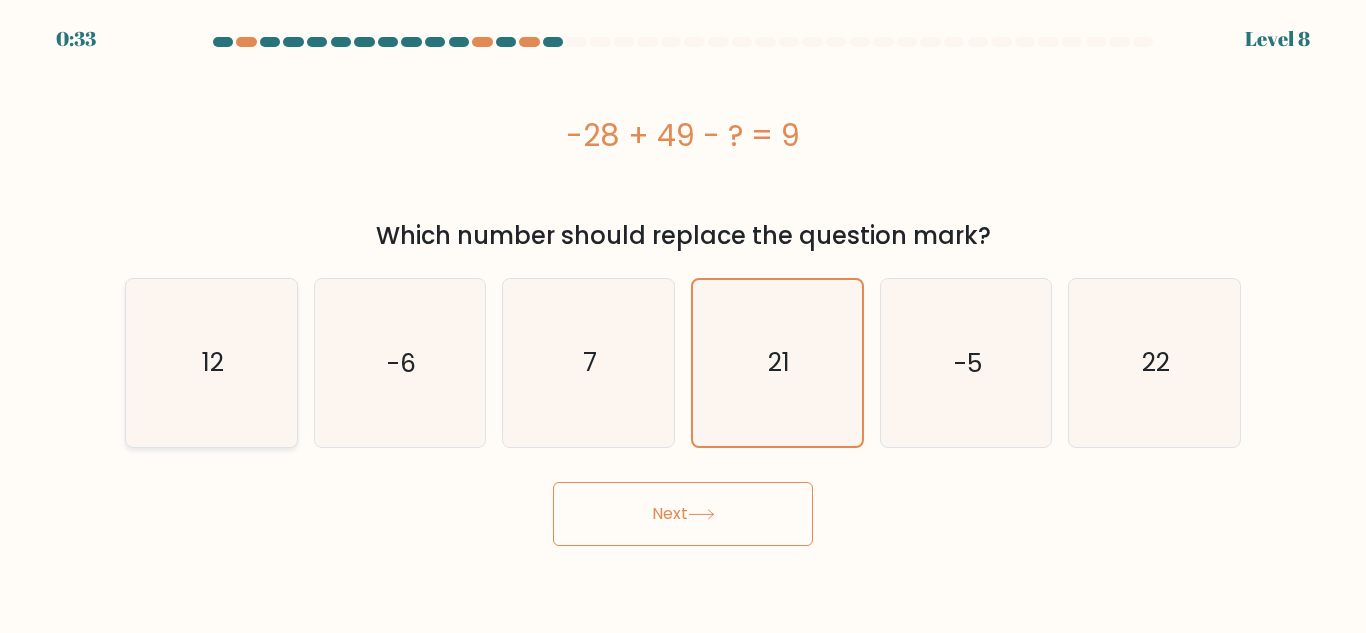 click on "12" at bounding box center [211, 362] 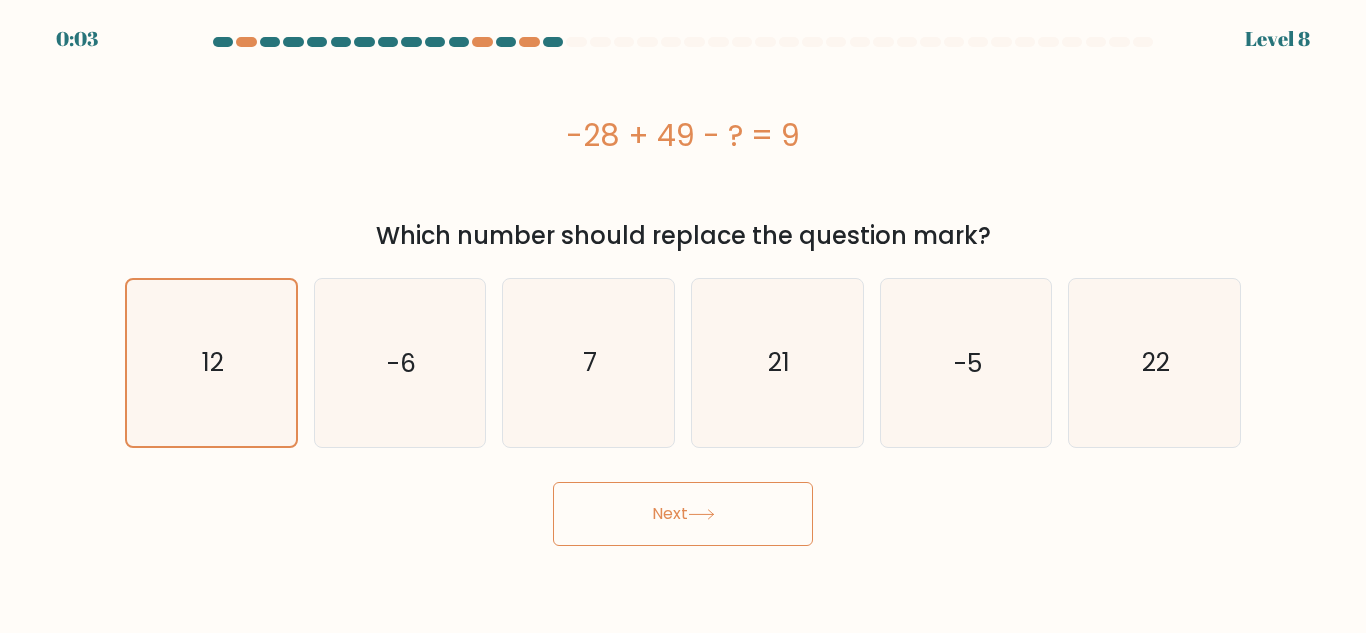 click on "a. 7" at bounding box center (683, 291) 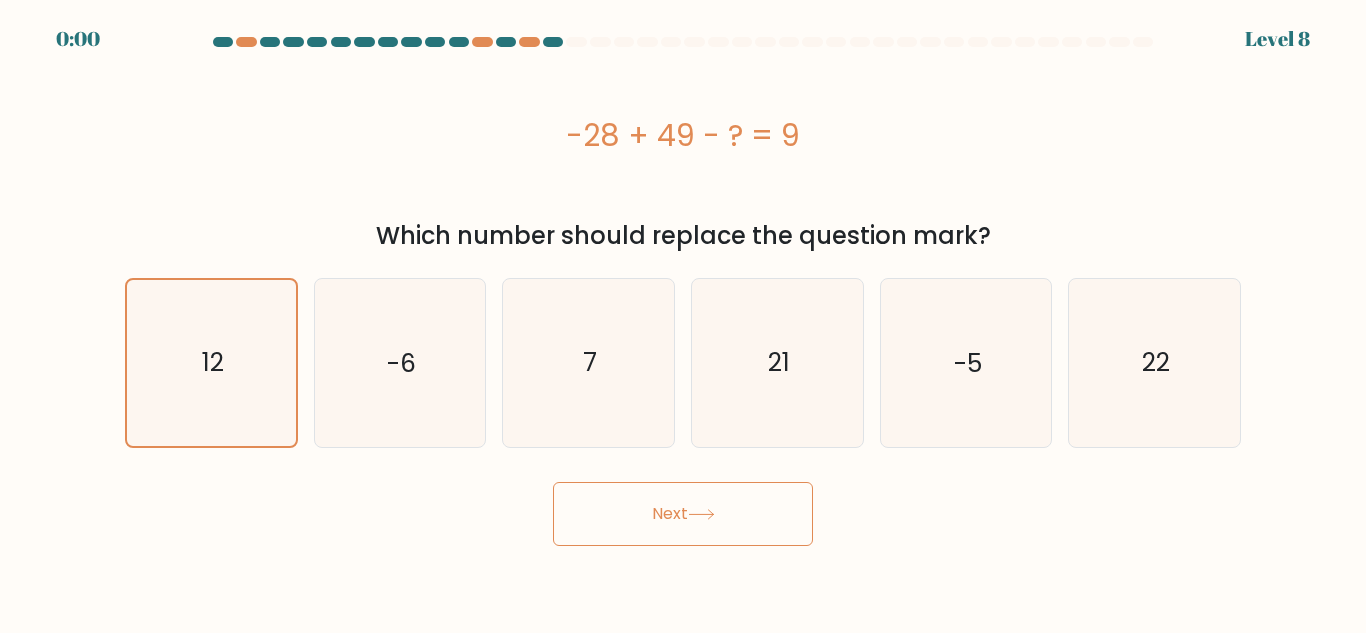 click on "Next" at bounding box center [683, 514] 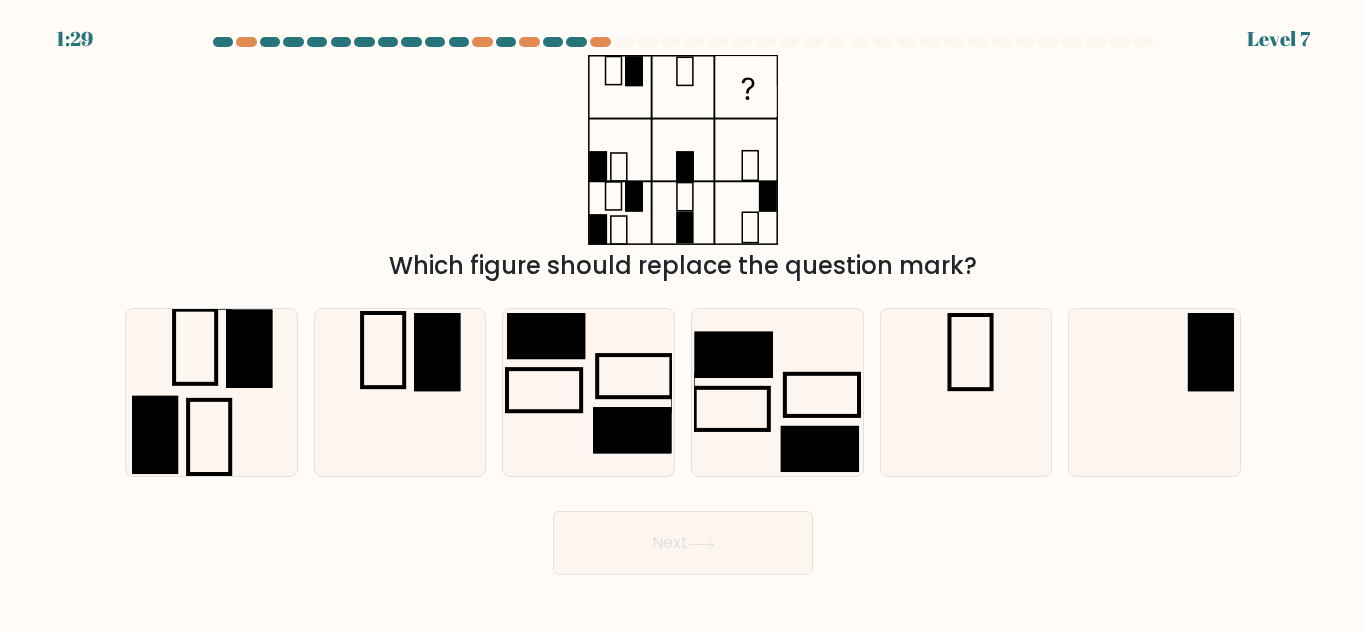 scroll, scrollTop: 0, scrollLeft: 0, axis: both 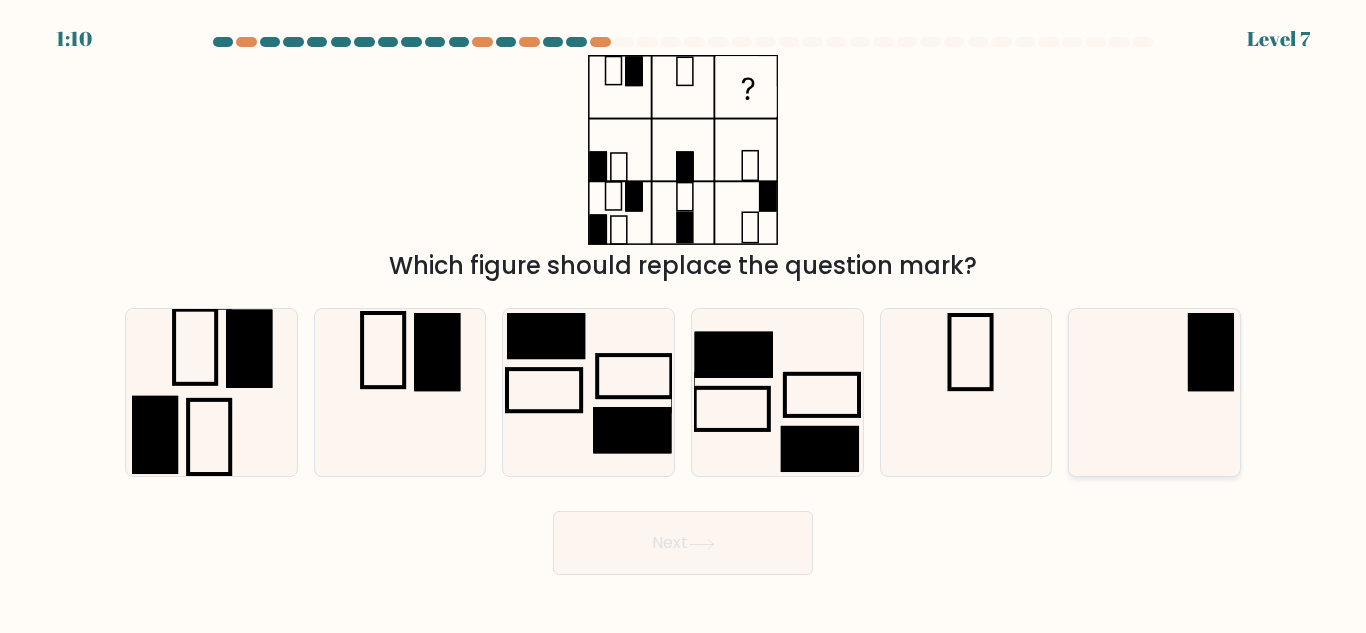 click at bounding box center (1154, 392) 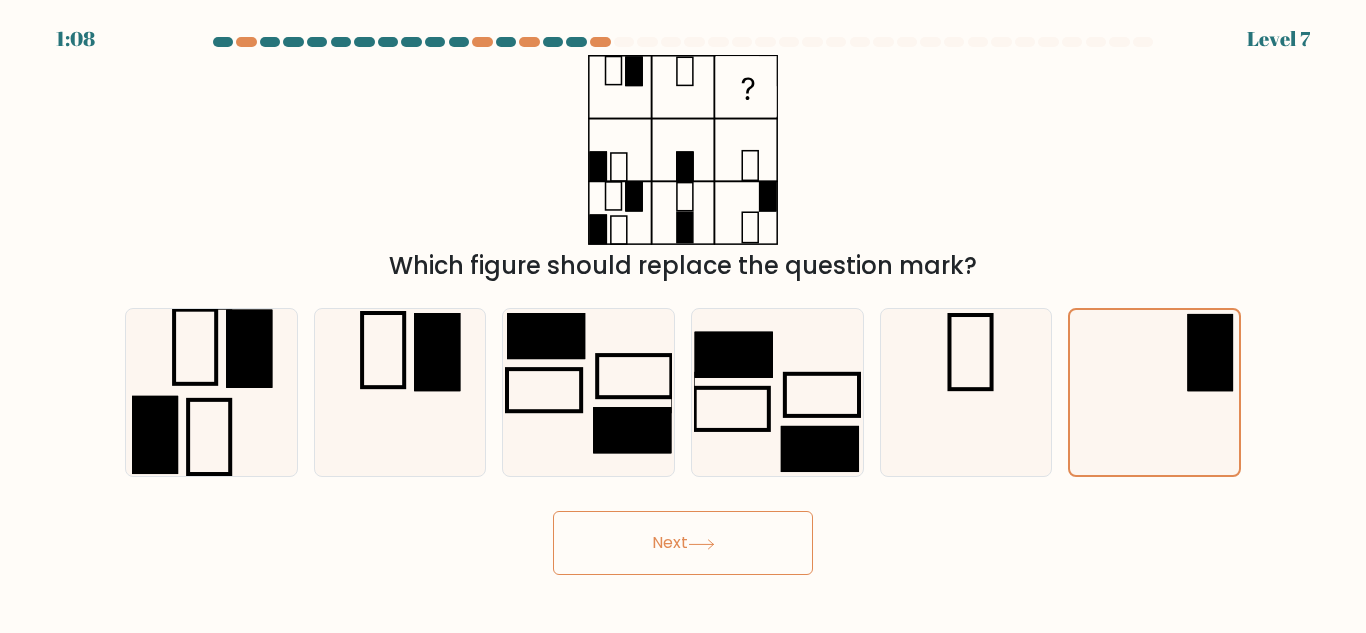 click on "Next" at bounding box center [683, 543] 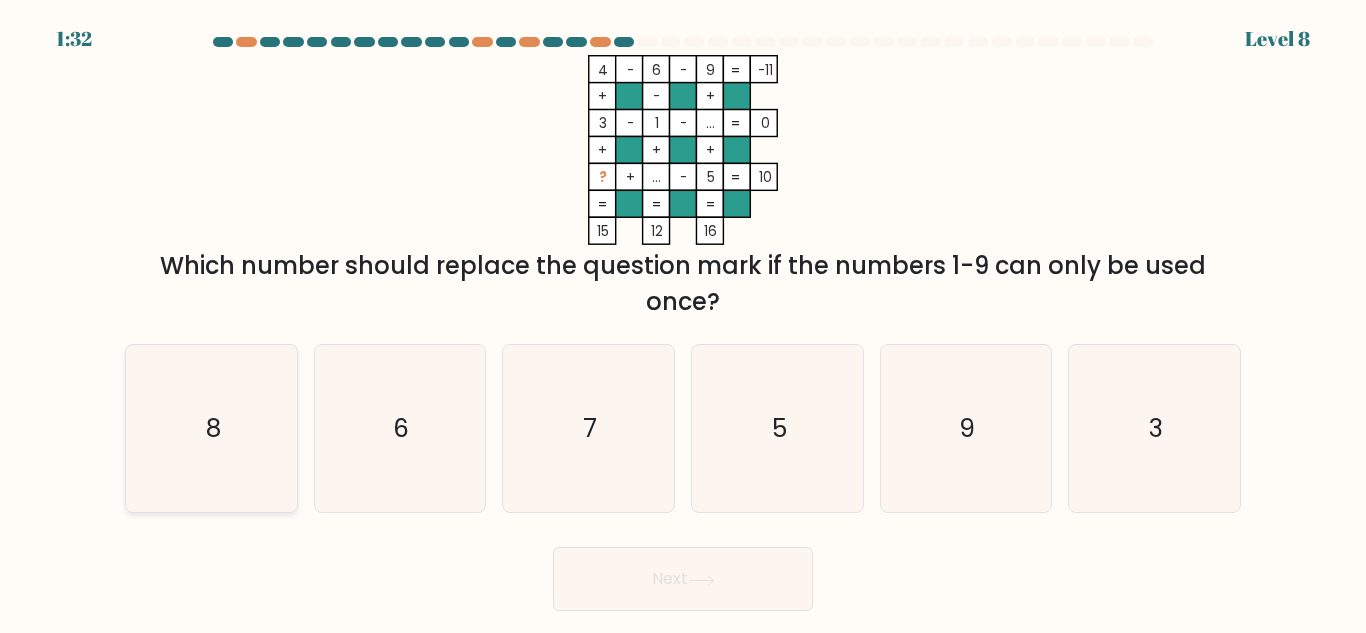 click on "8" at bounding box center [211, 428] 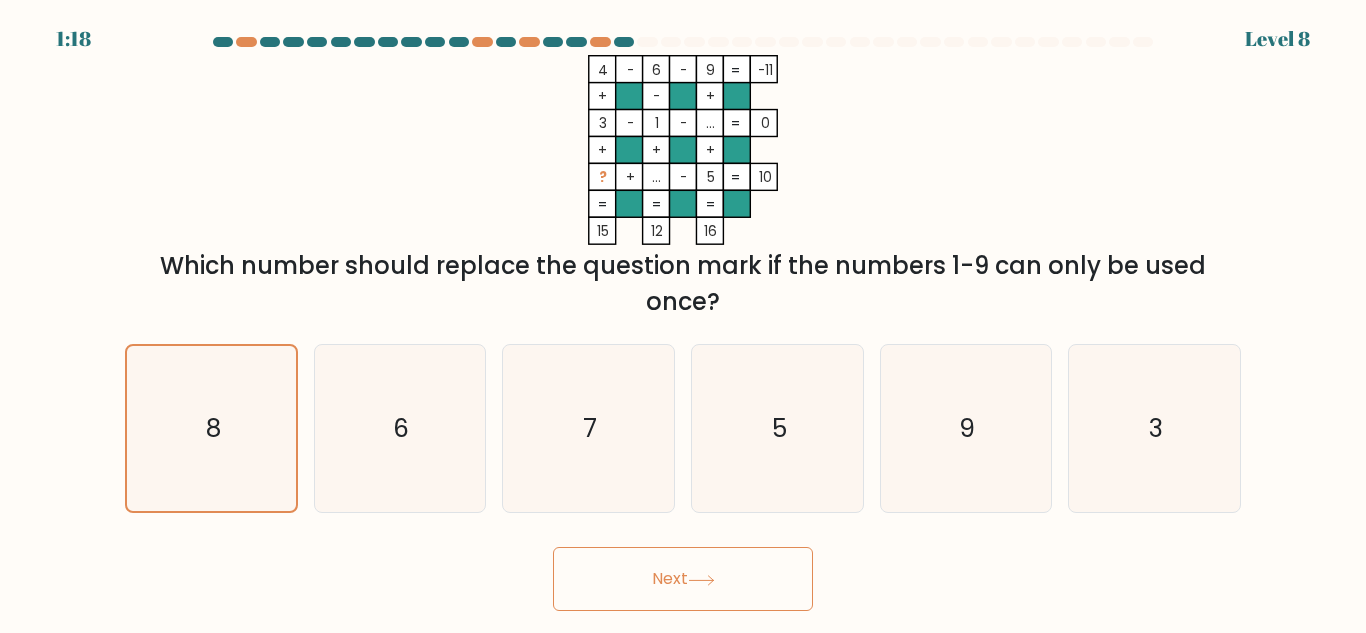 click on "Next" at bounding box center [683, 579] 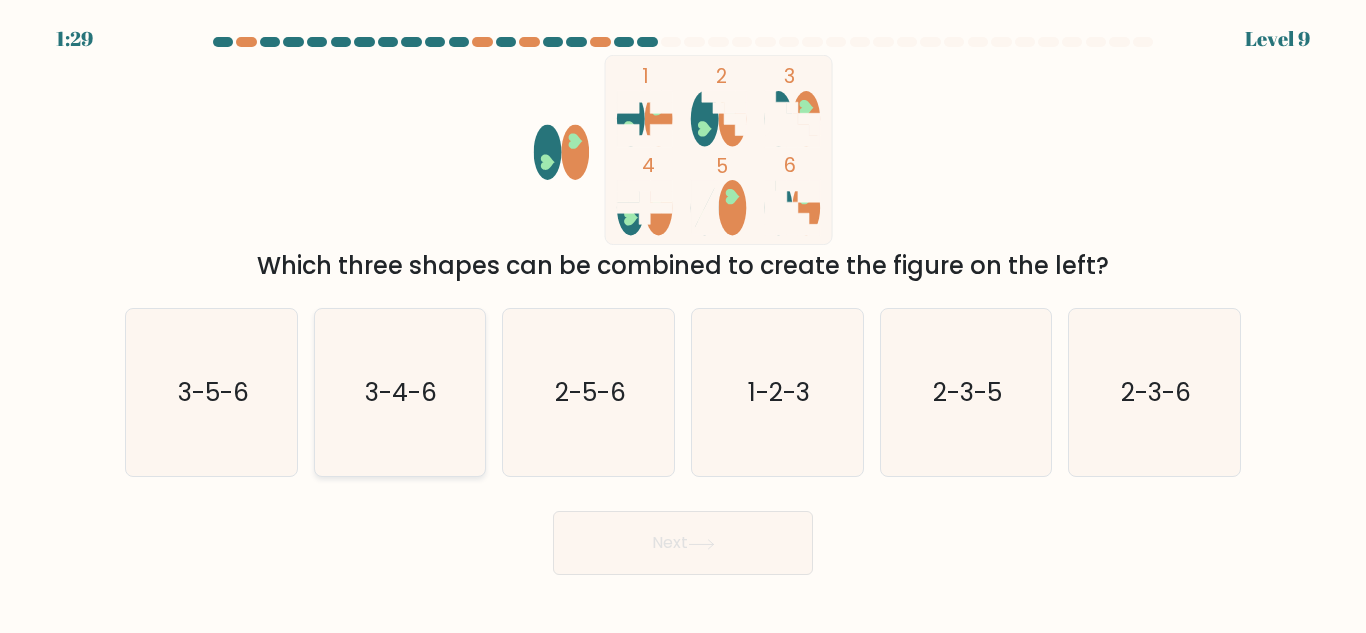 click on "3-4-6" at bounding box center (399, 392) 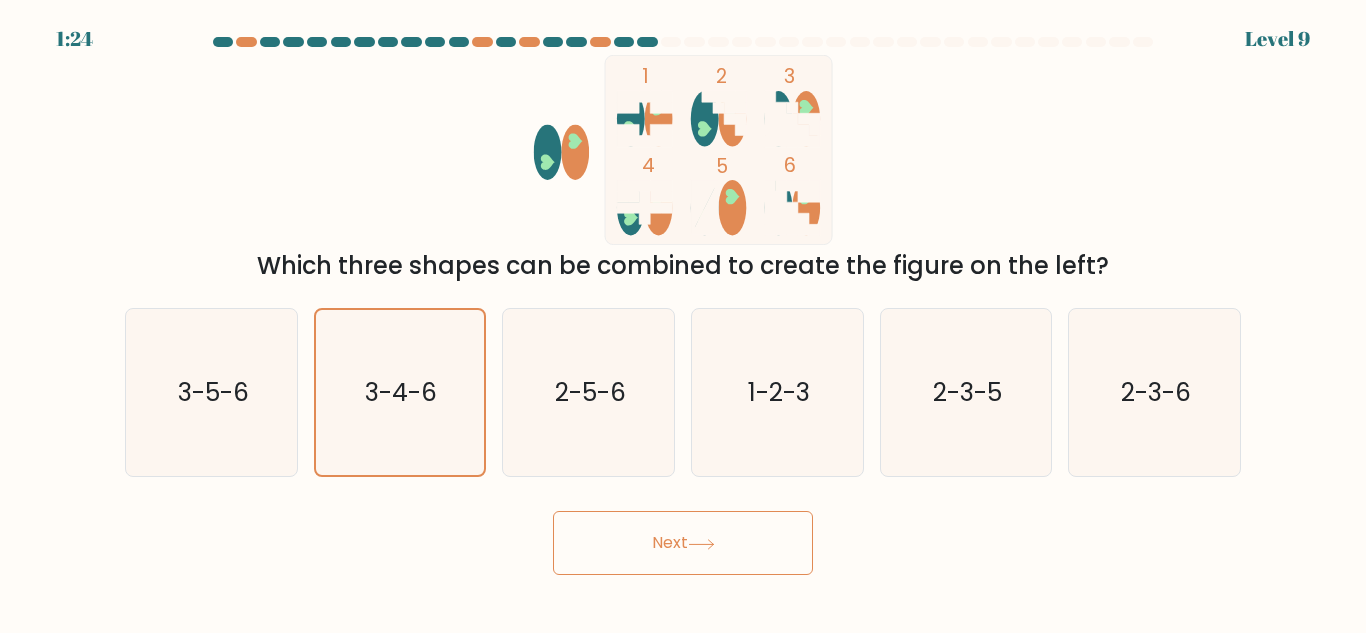 click on "Next" at bounding box center [683, 543] 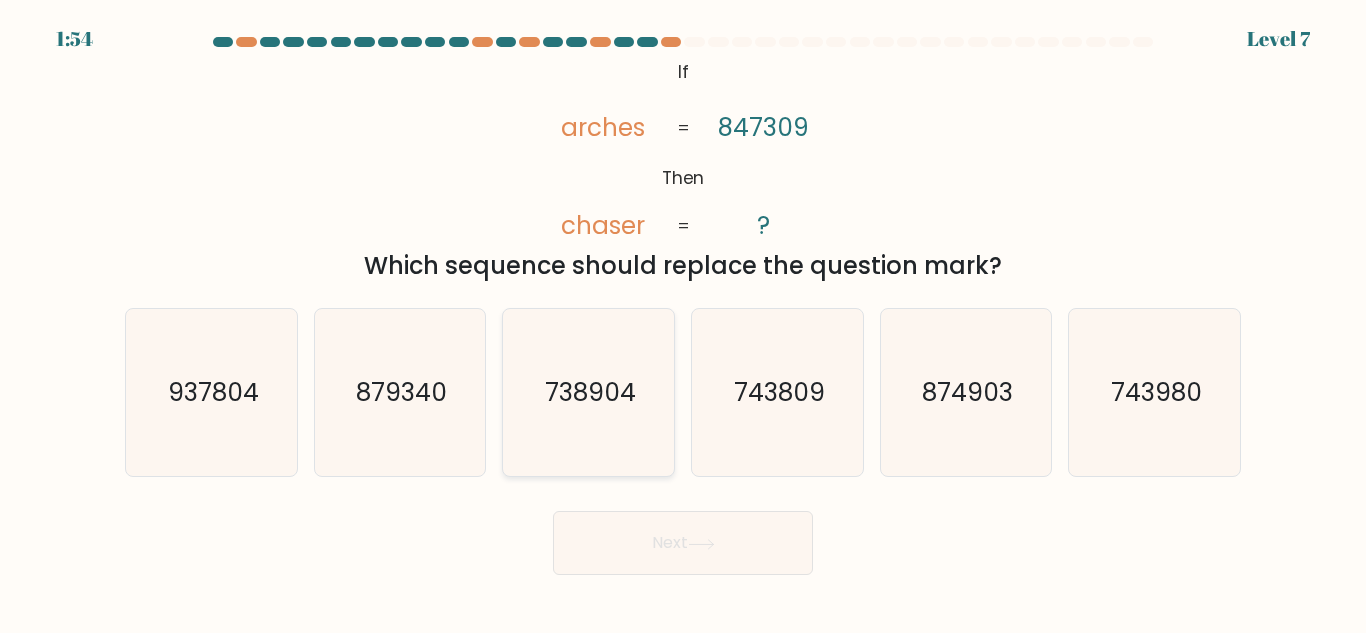 click on "738904" at bounding box center (590, 392) 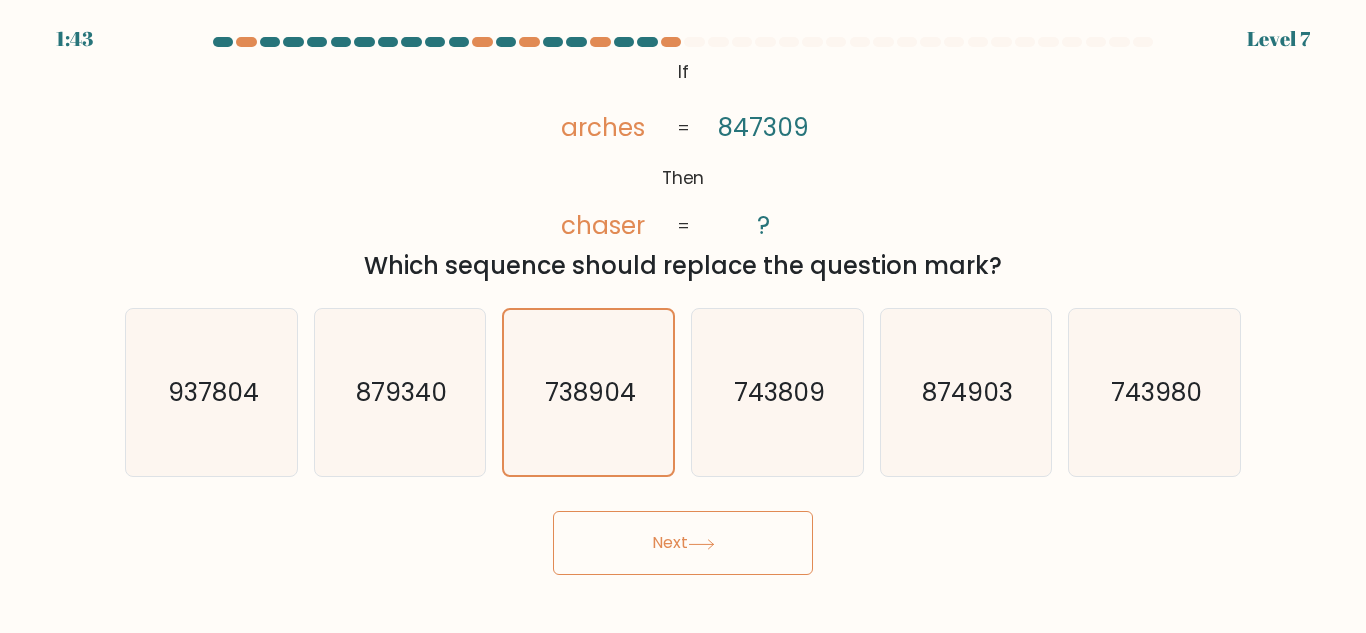 click on "Next" at bounding box center [683, 543] 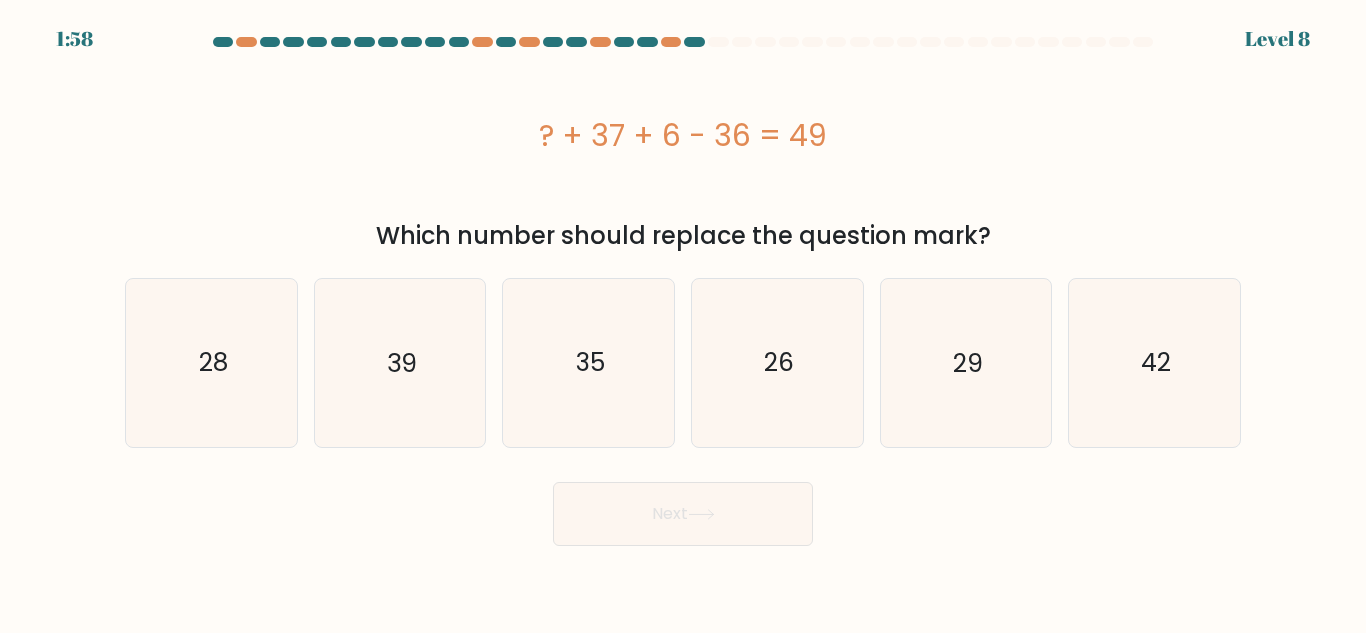 drag, startPoint x: 651, startPoint y: 404, endPoint x: 675, endPoint y: 430, distance: 35.383614 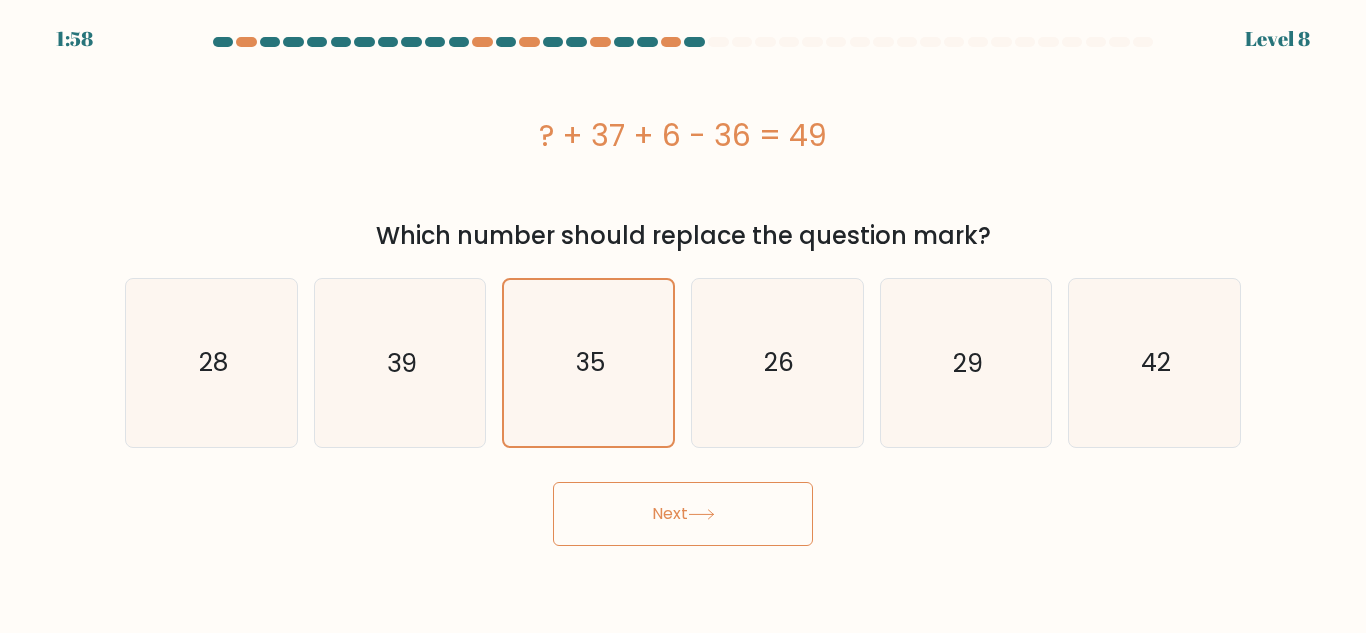 click on "Next" at bounding box center [683, 514] 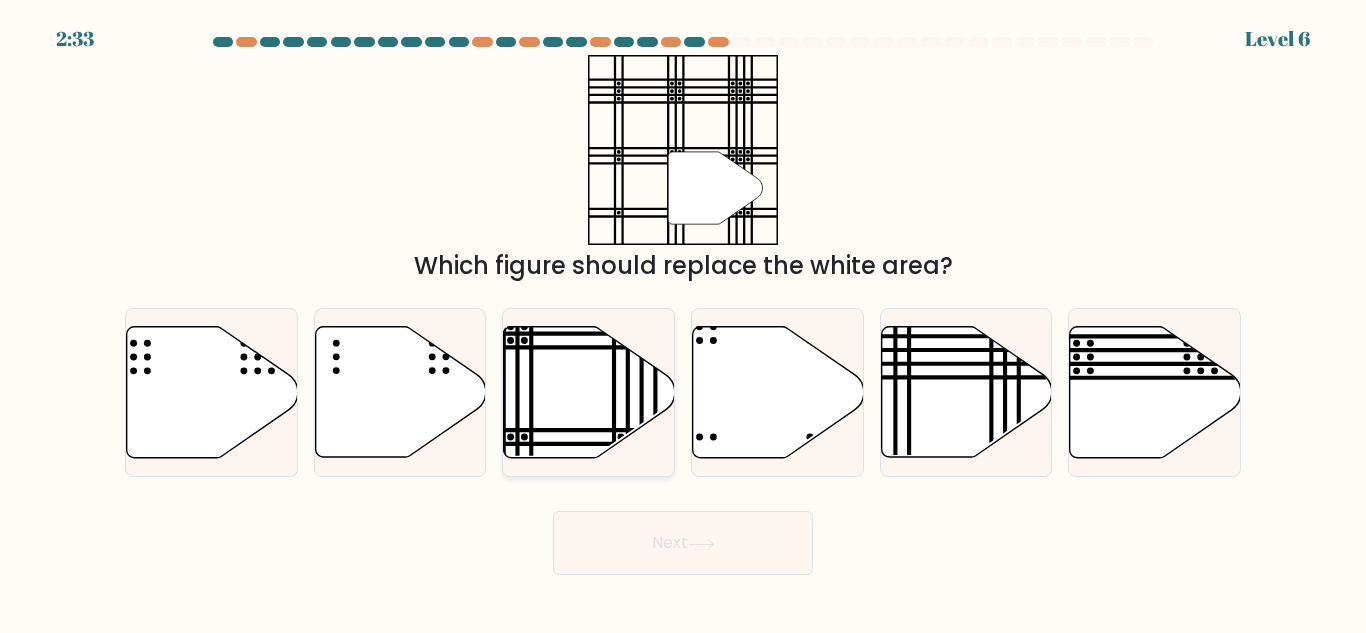 click at bounding box center (589, 392) 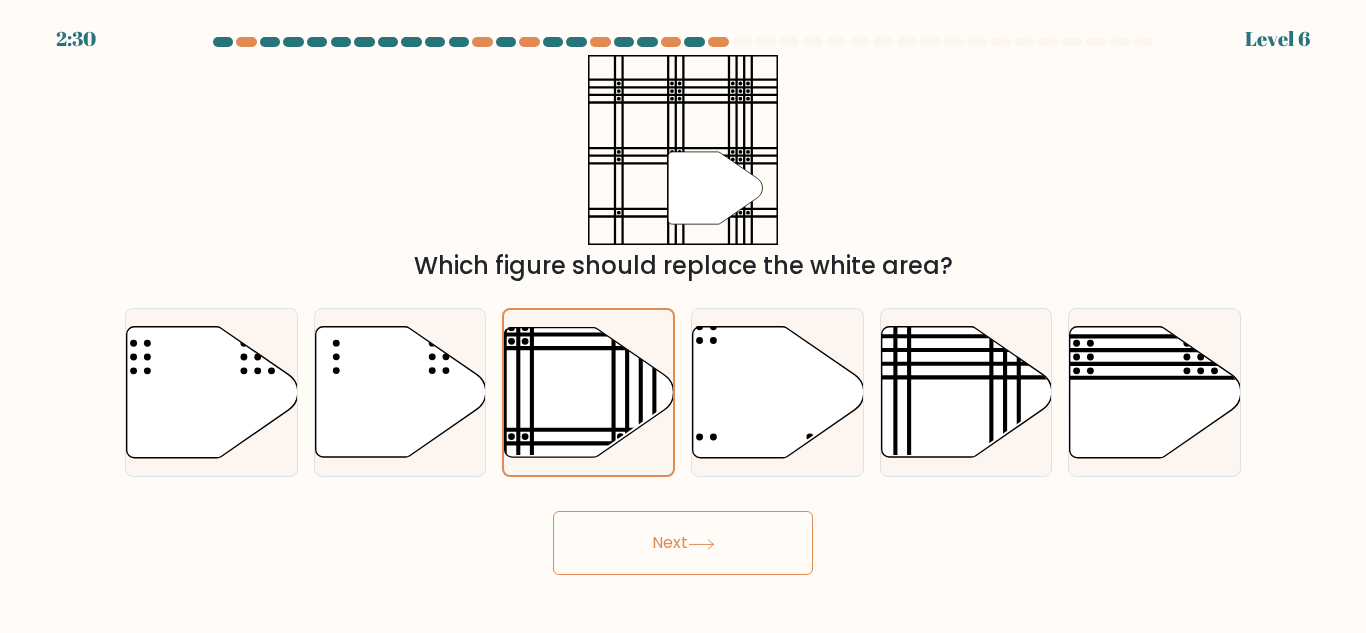 click on "Next" at bounding box center (683, 543) 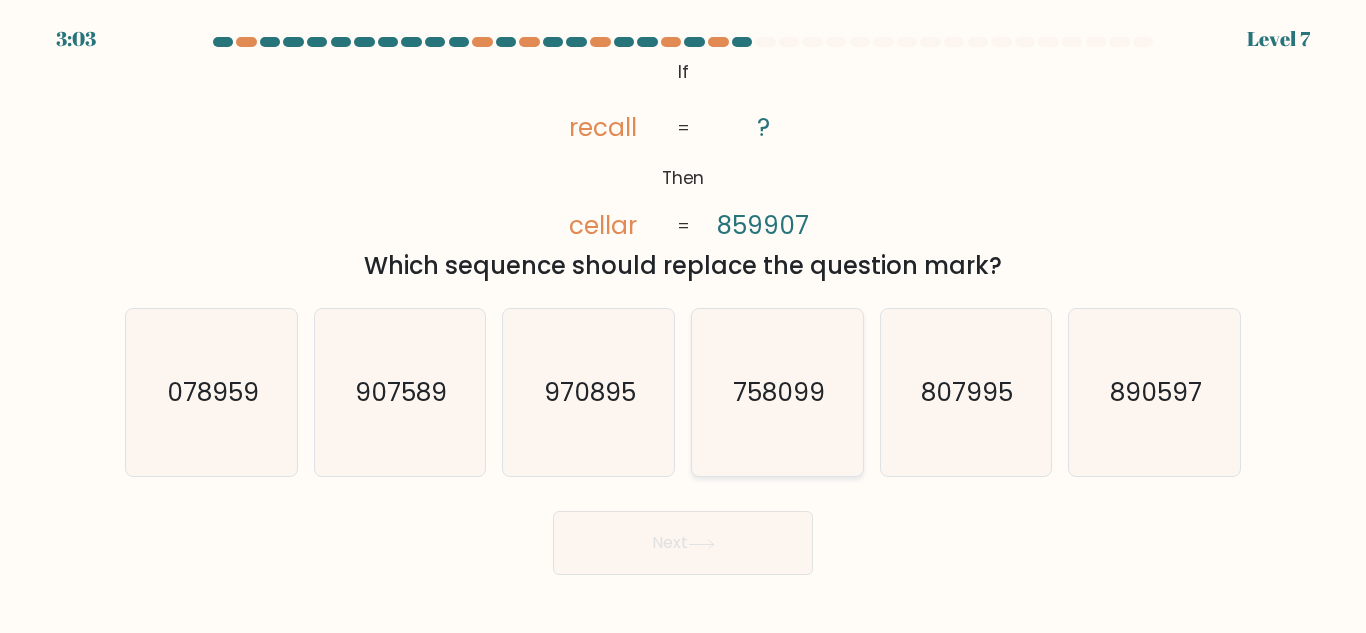click on "758099" at bounding box center (777, 392) 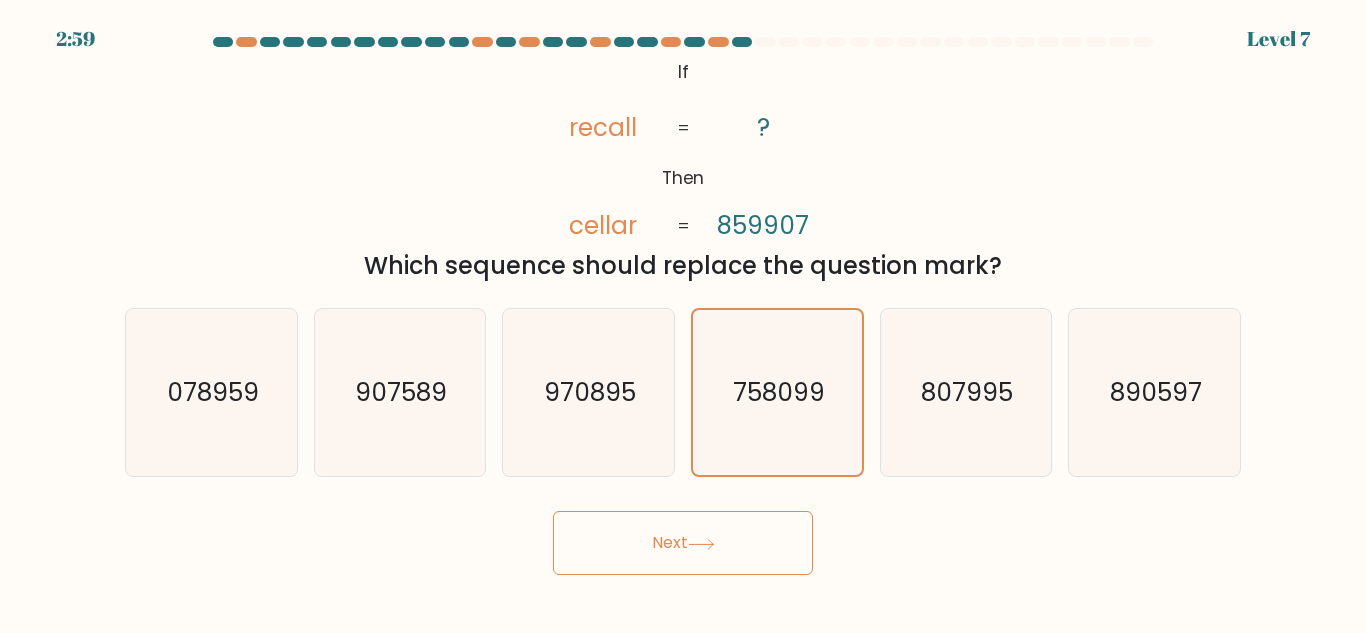 click on "Next" at bounding box center [683, 543] 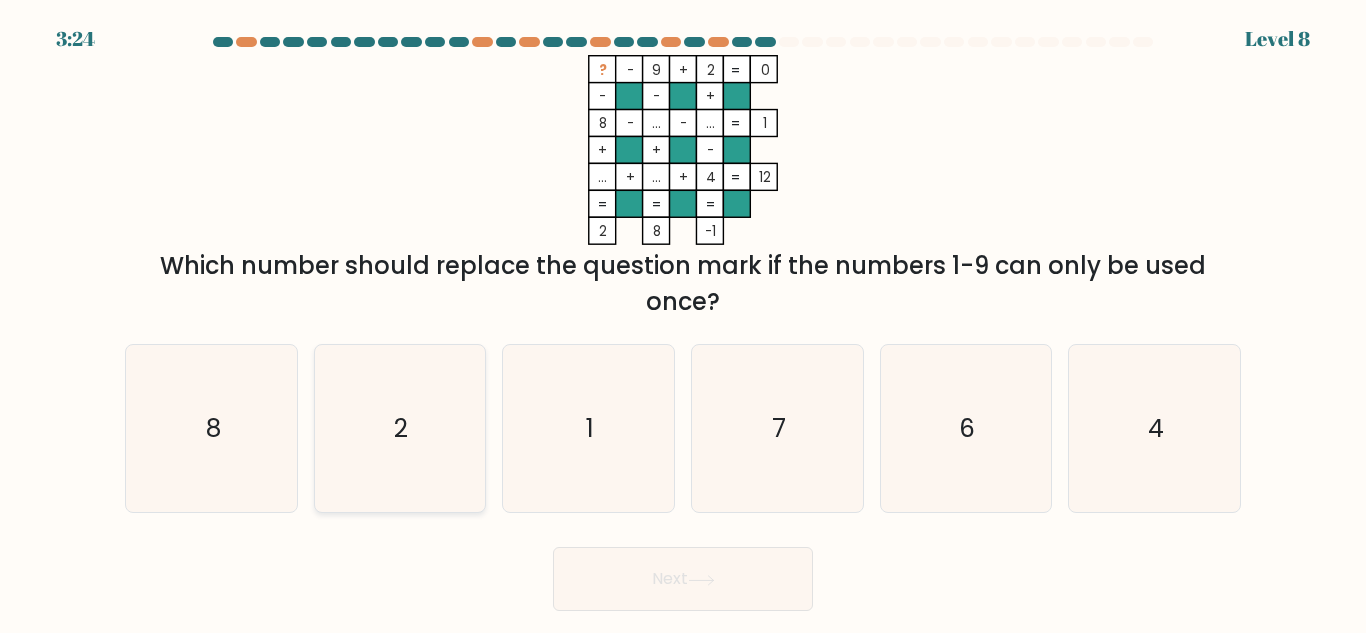 click on "2" at bounding box center [399, 428] 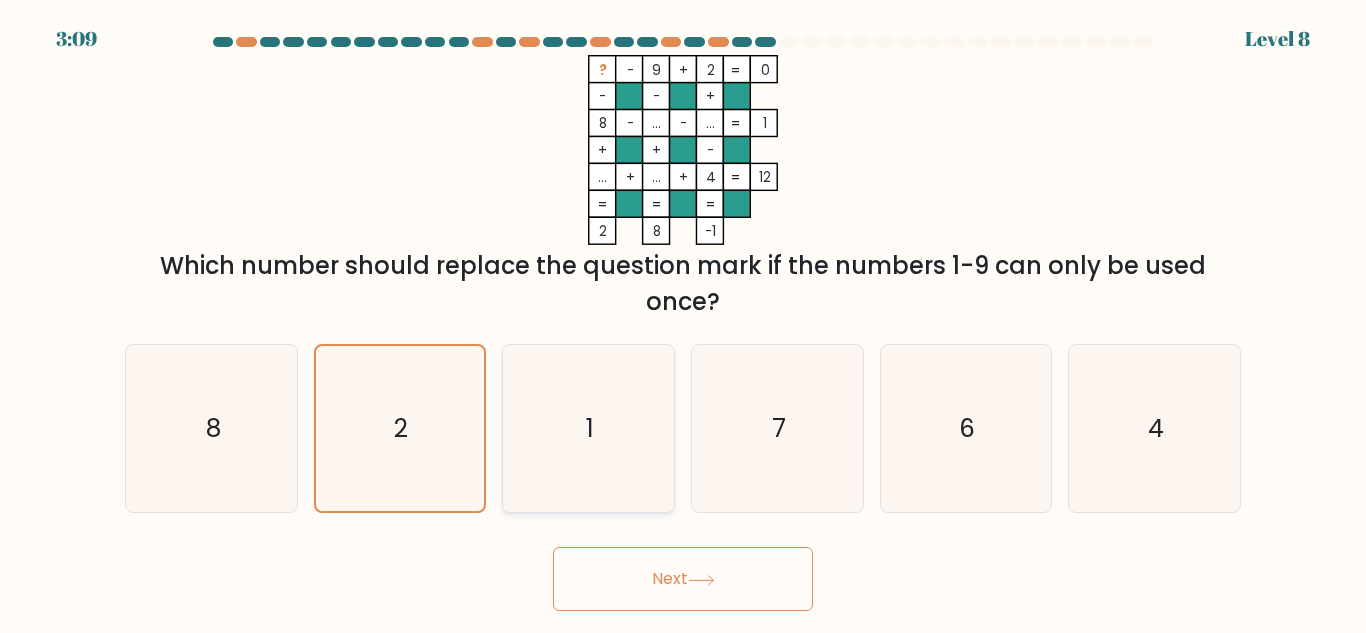 click on "1" at bounding box center [588, 428] 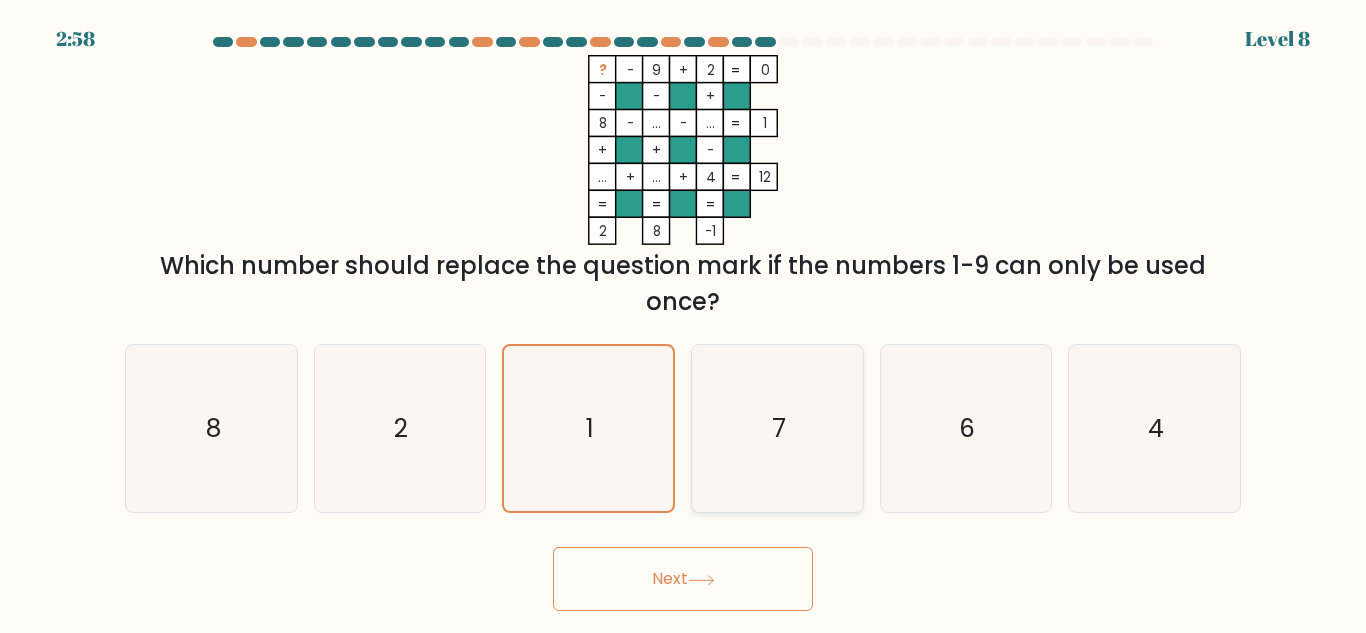 click on "7" at bounding box center (777, 428) 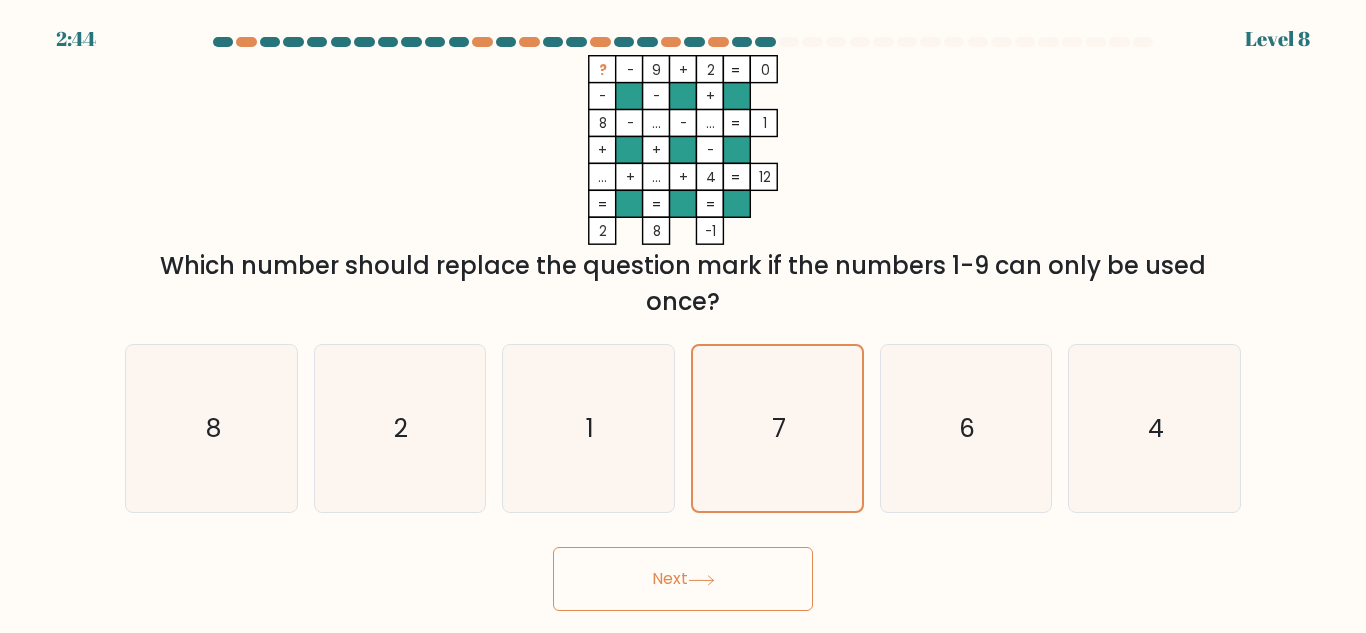 click on "Next" at bounding box center (683, 579) 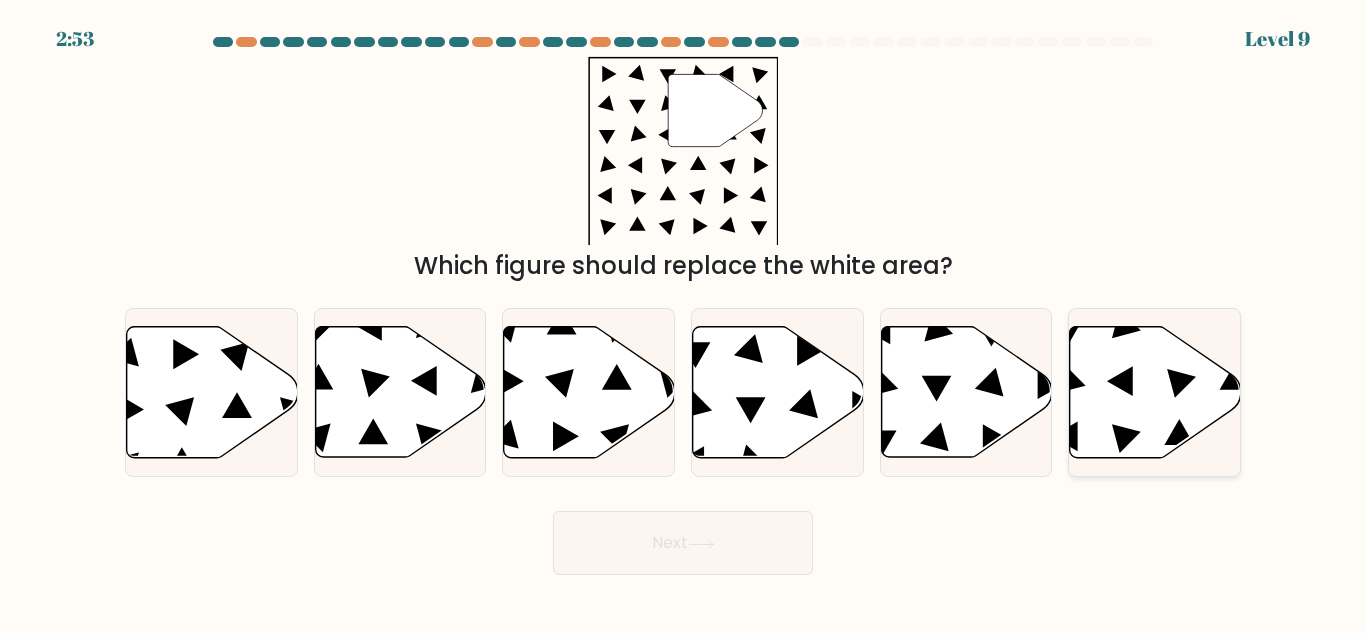 click at bounding box center (1155, 392) 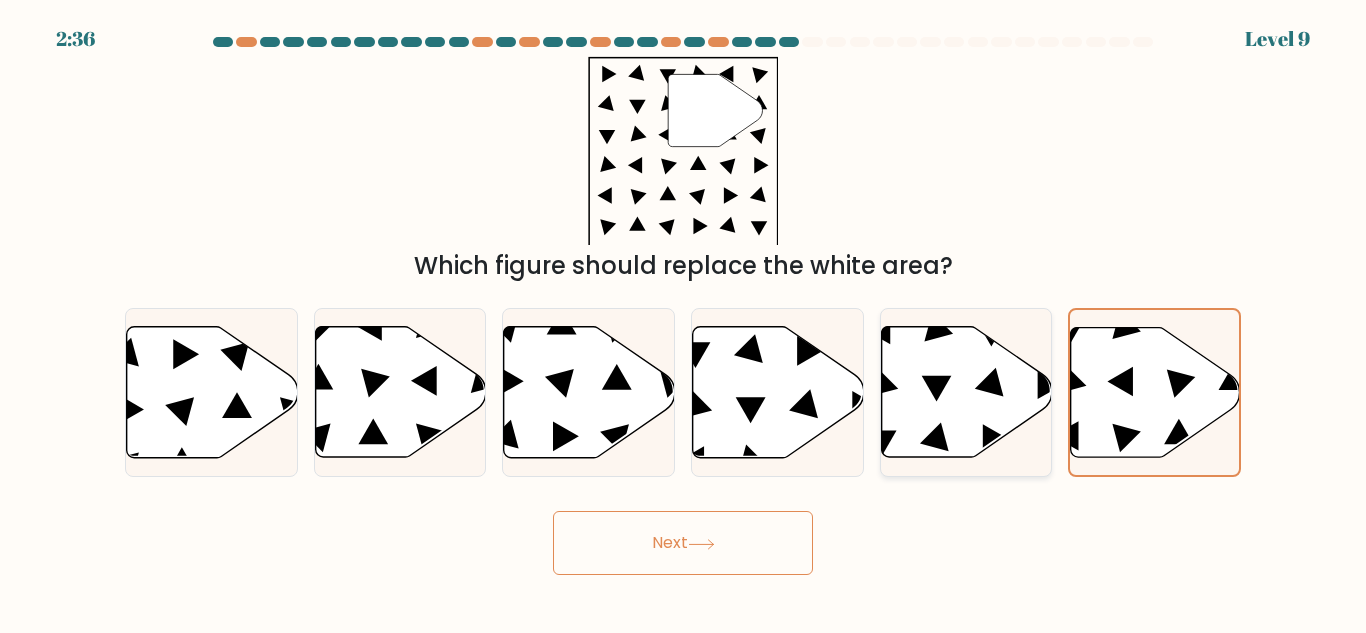 click at bounding box center (966, 392) 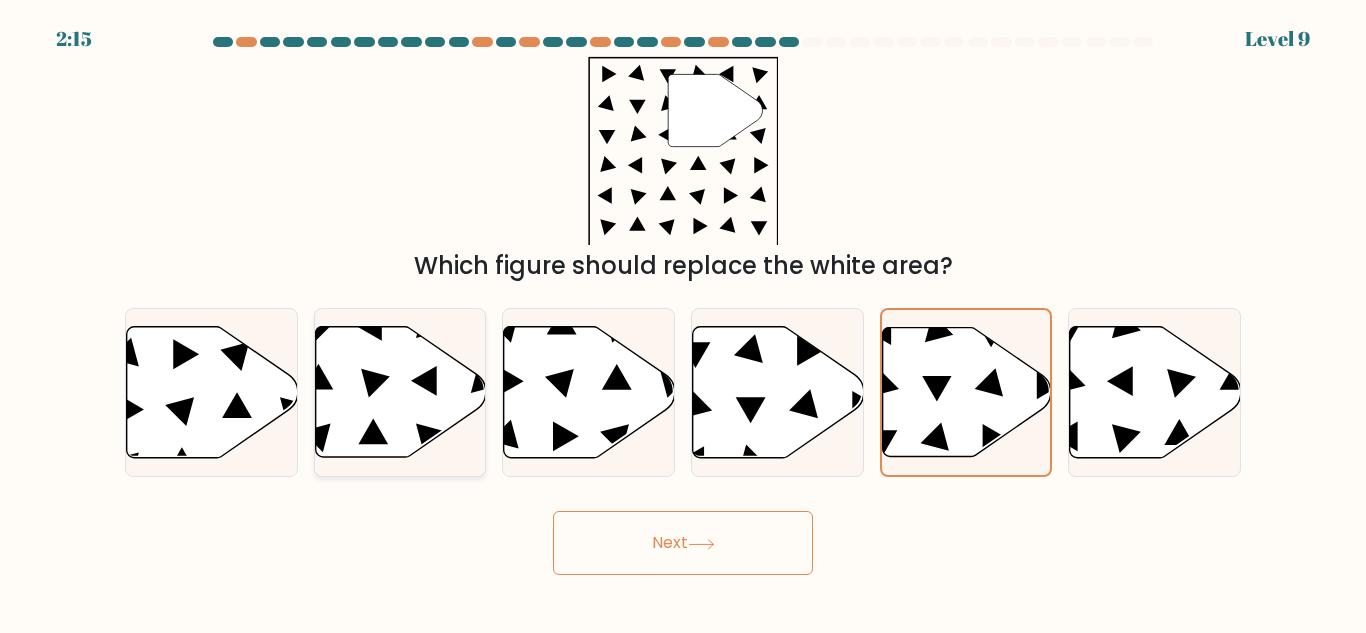 click at bounding box center [400, 392] 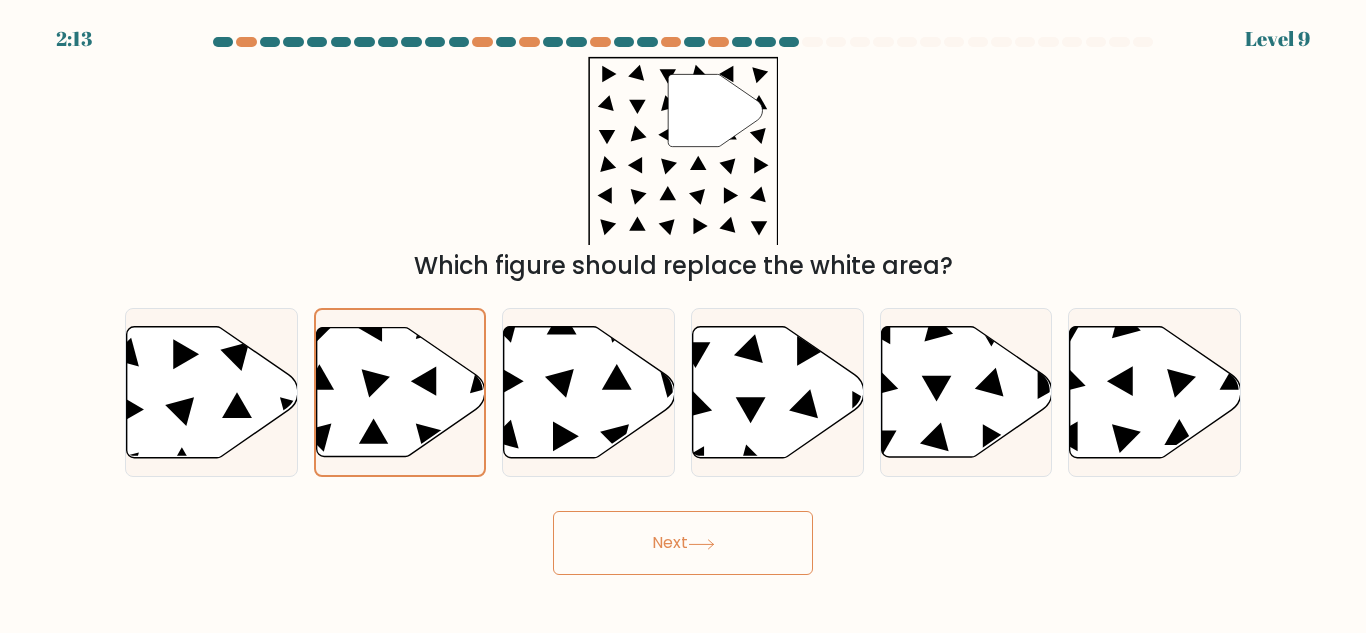 click on "Next" at bounding box center [683, 543] 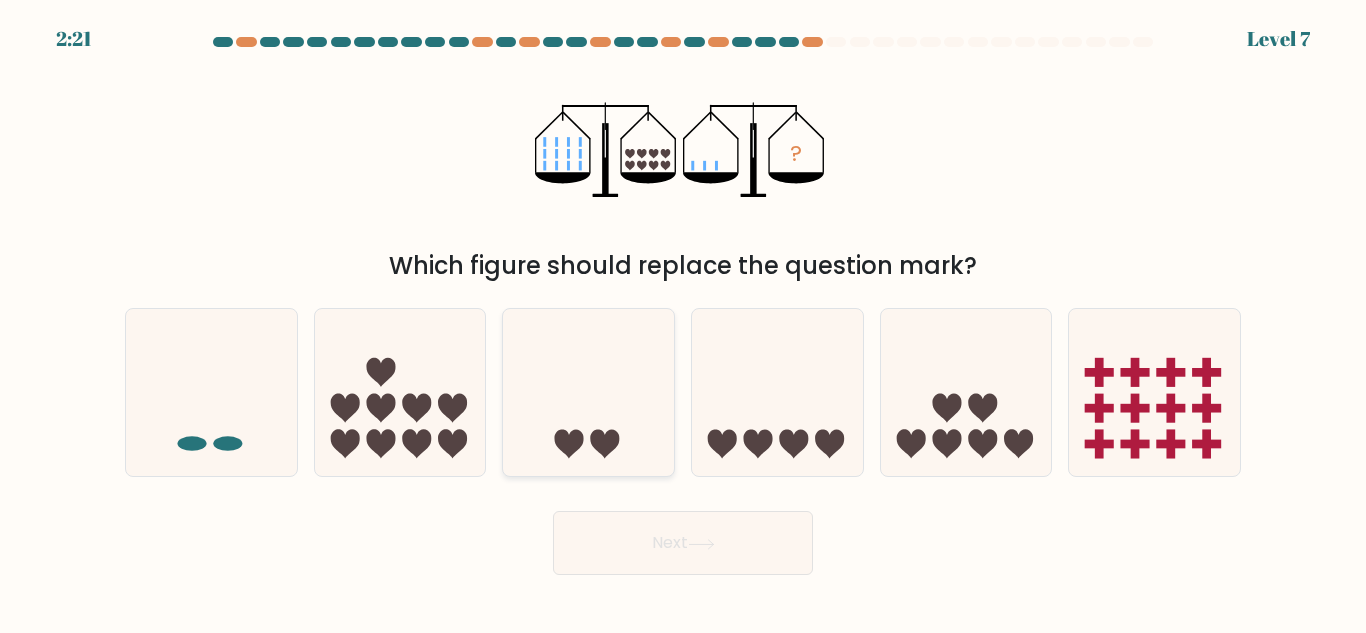 click at bounding box center [588, 392] 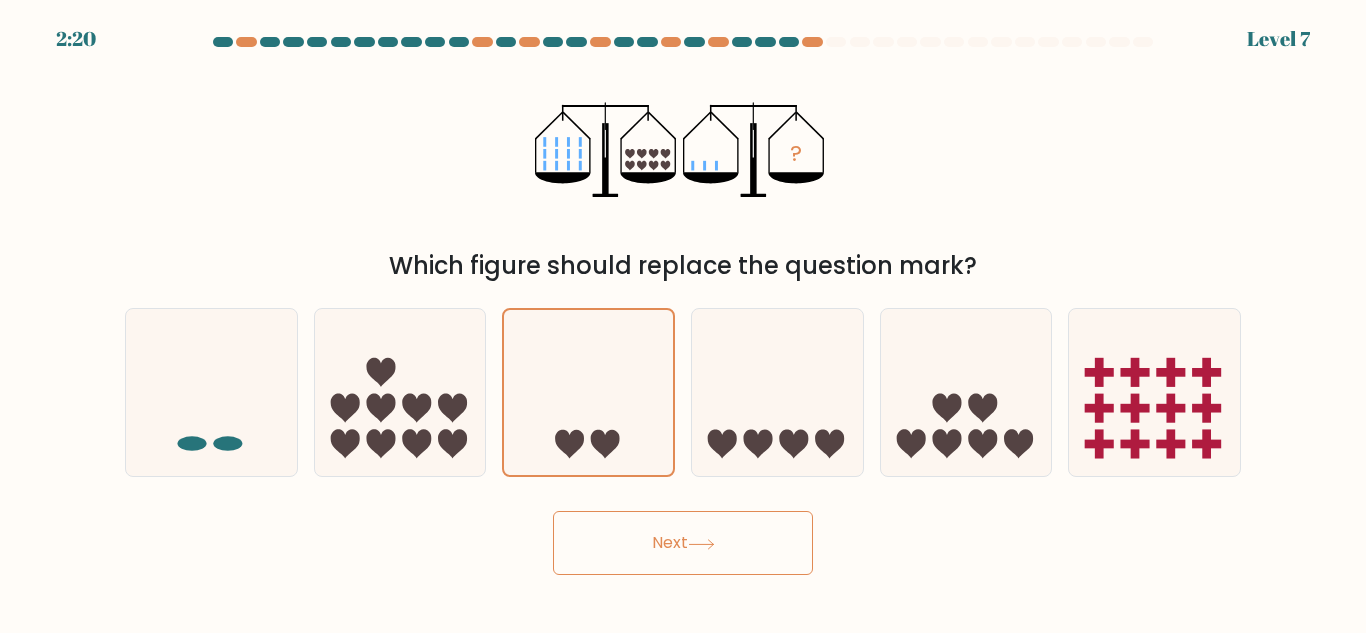 click on "Next" at bounding box center (683, 543) 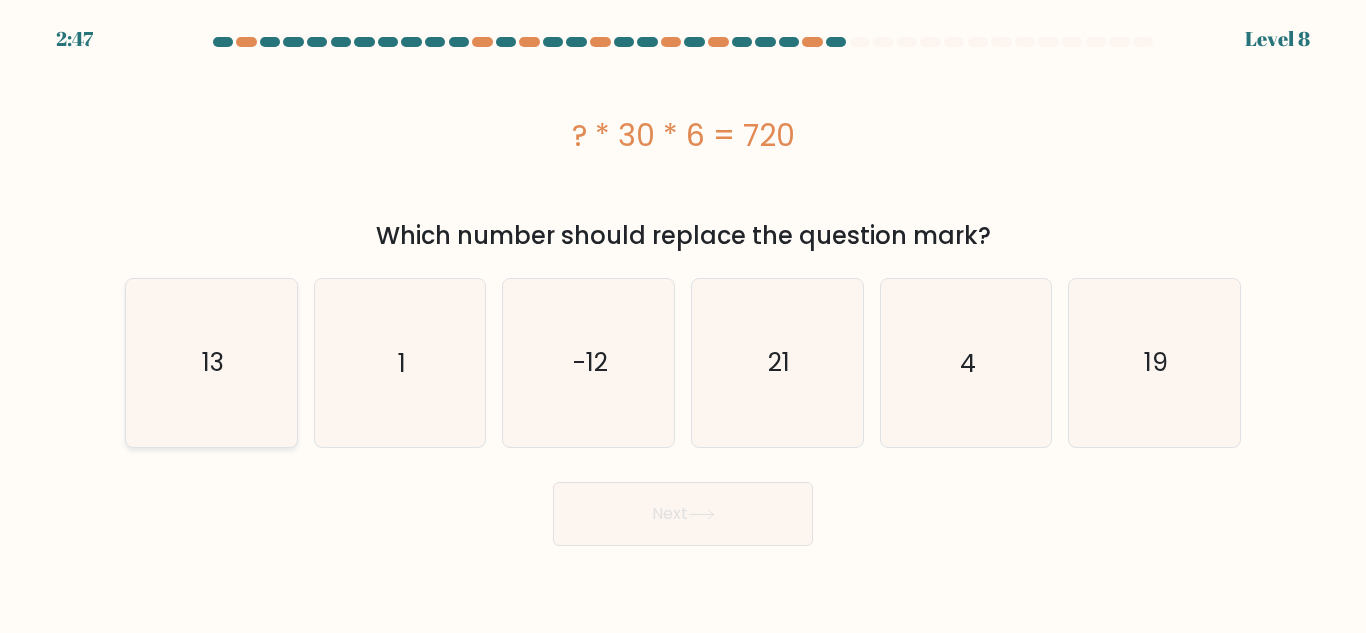 click on "13" at bounding box center (211, 362) 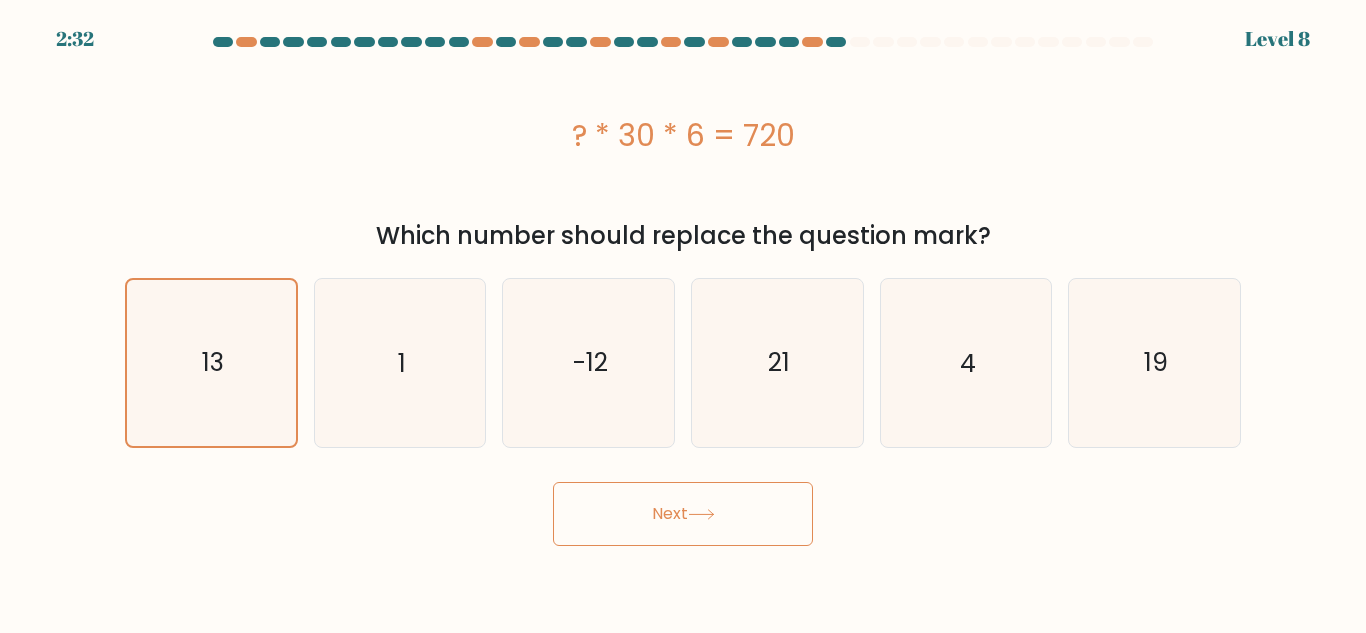 click on "Next" at bounding box center [683, 514] 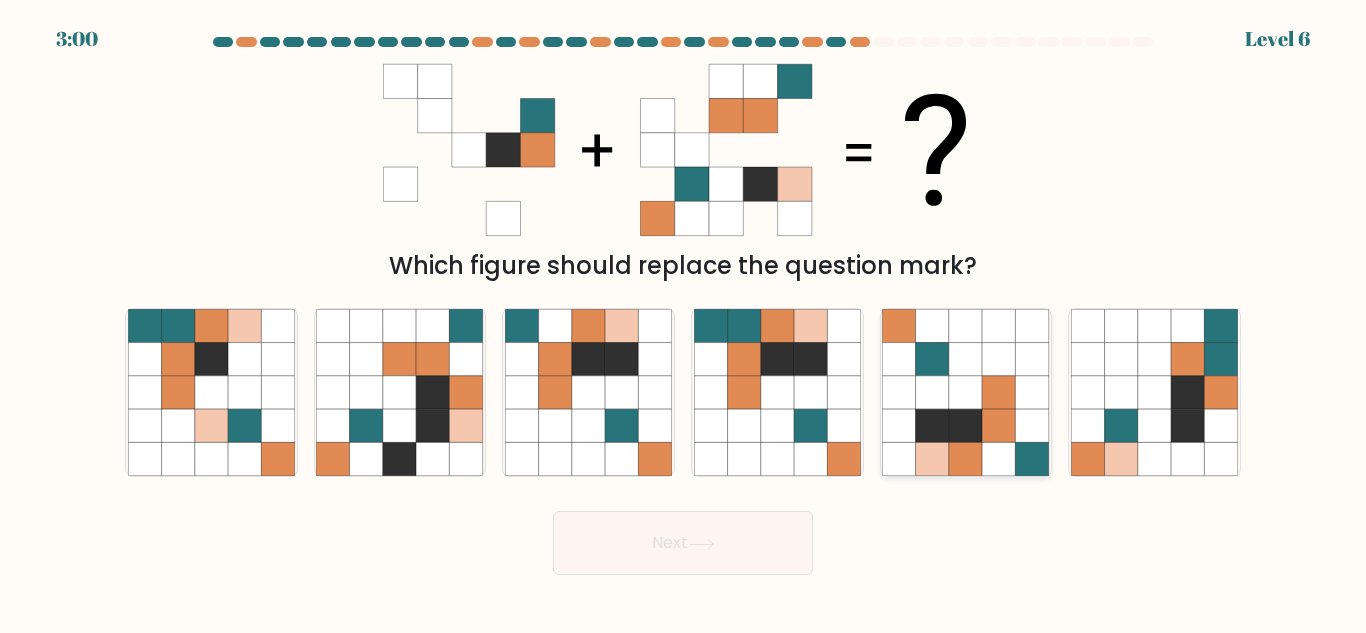 click at bounding box center (1032, 459) 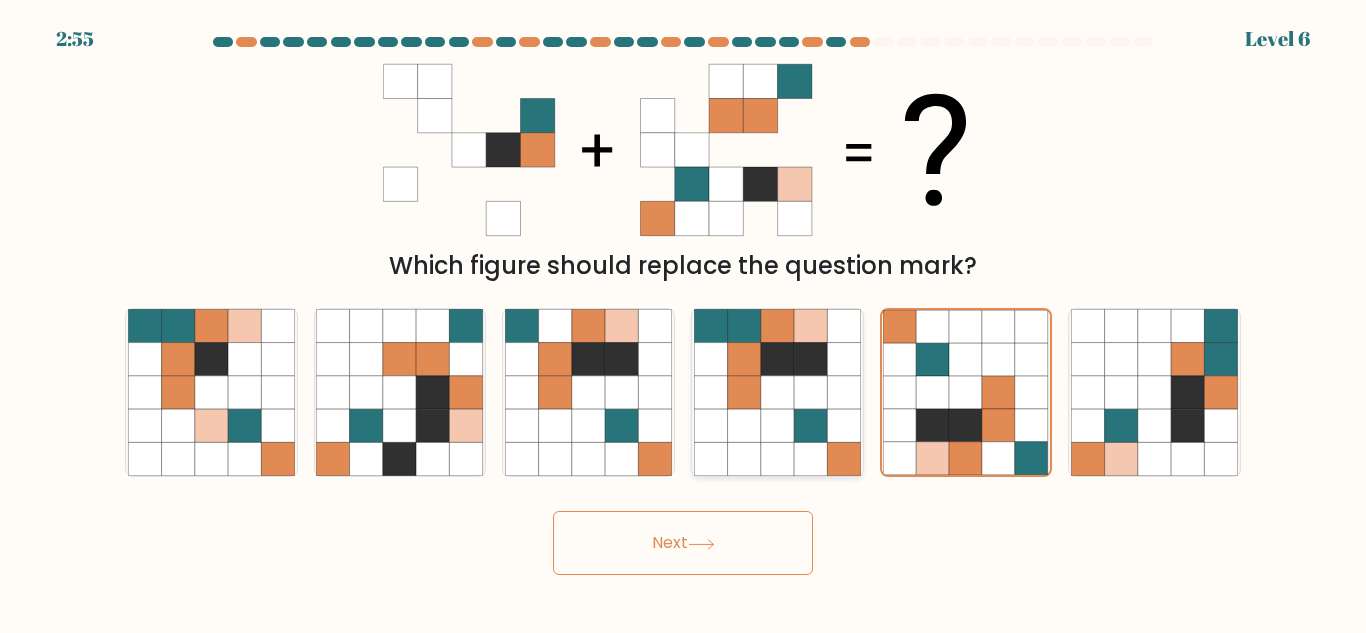 click at bounding box center [743, 425] 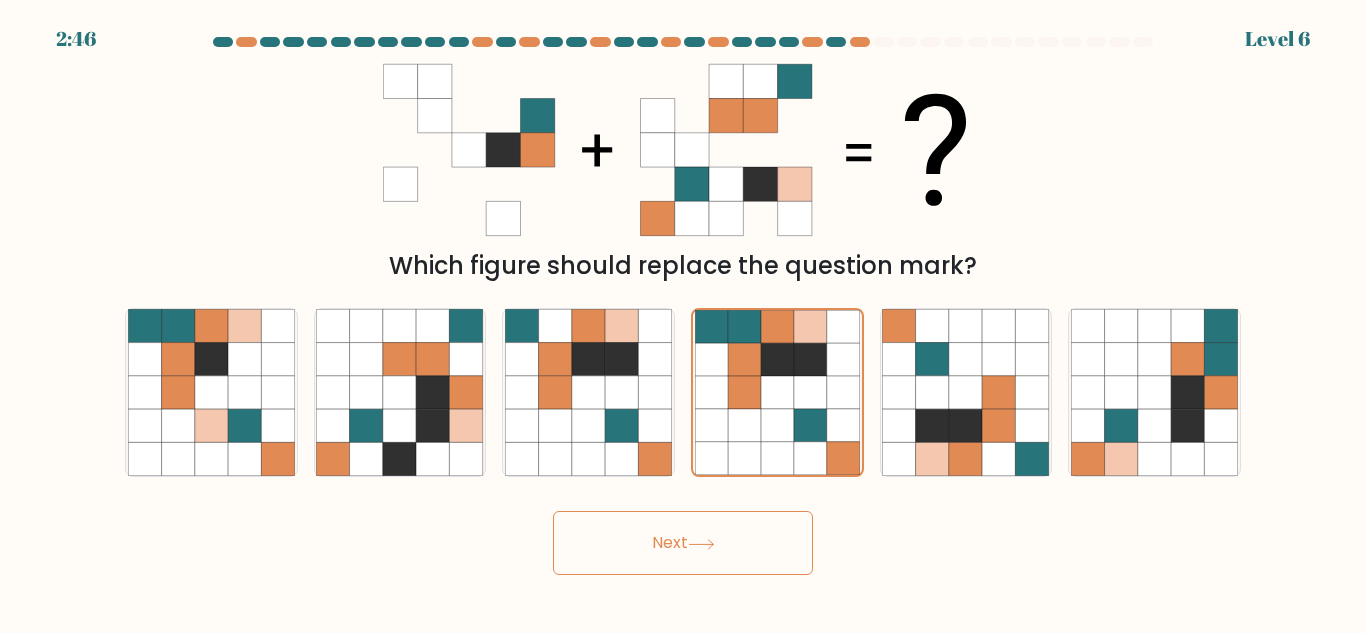 click at bounding box center (701, 544) 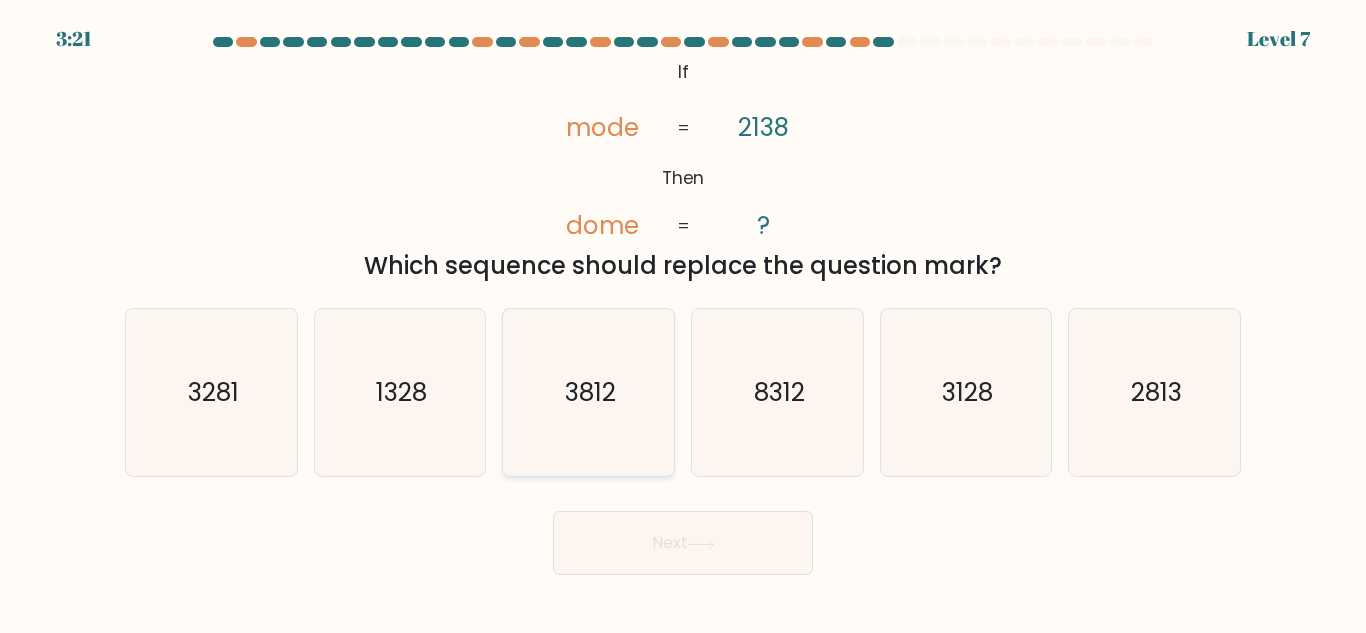 click on "3812" at bounding box center [588, 392] 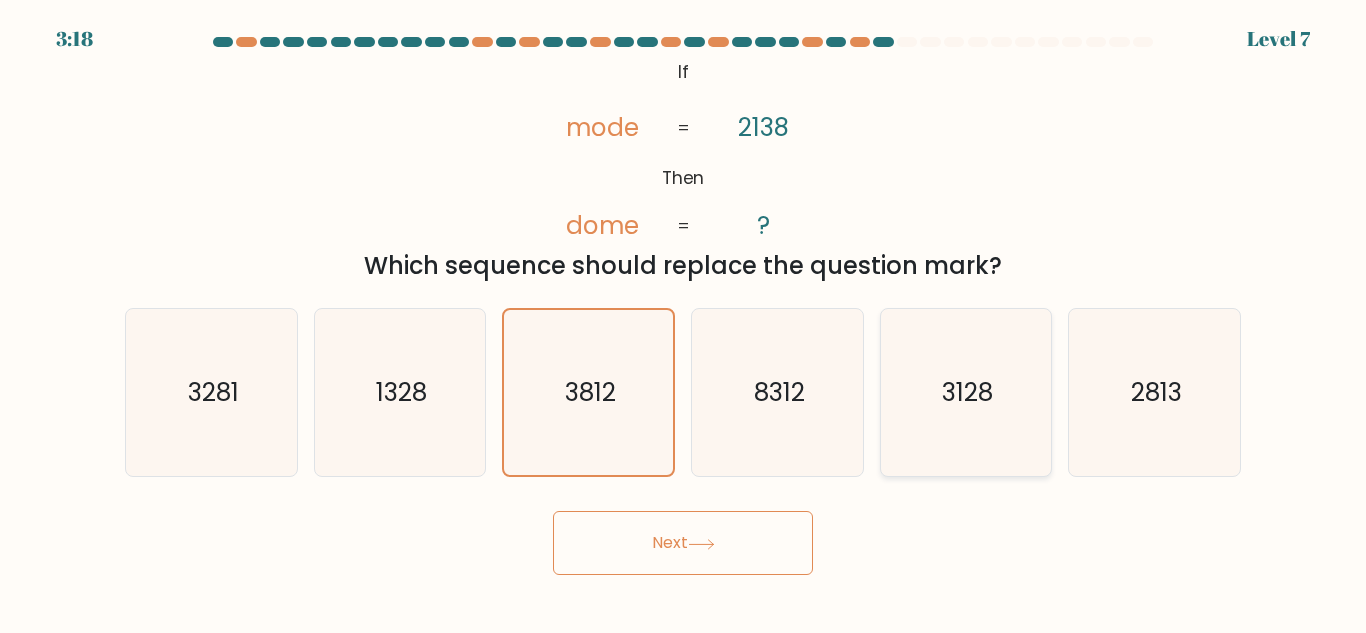 click on "3128" at bounding box center (965, 392) 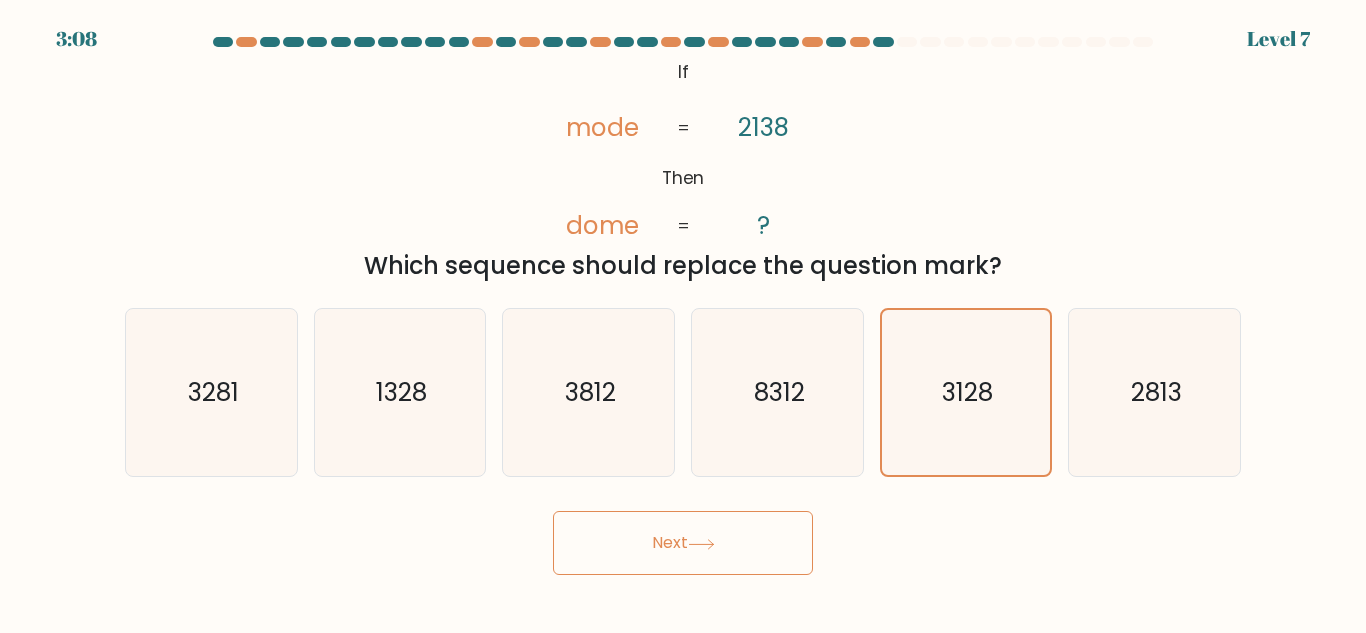 click on "Next" at bounding box center (683, 543) 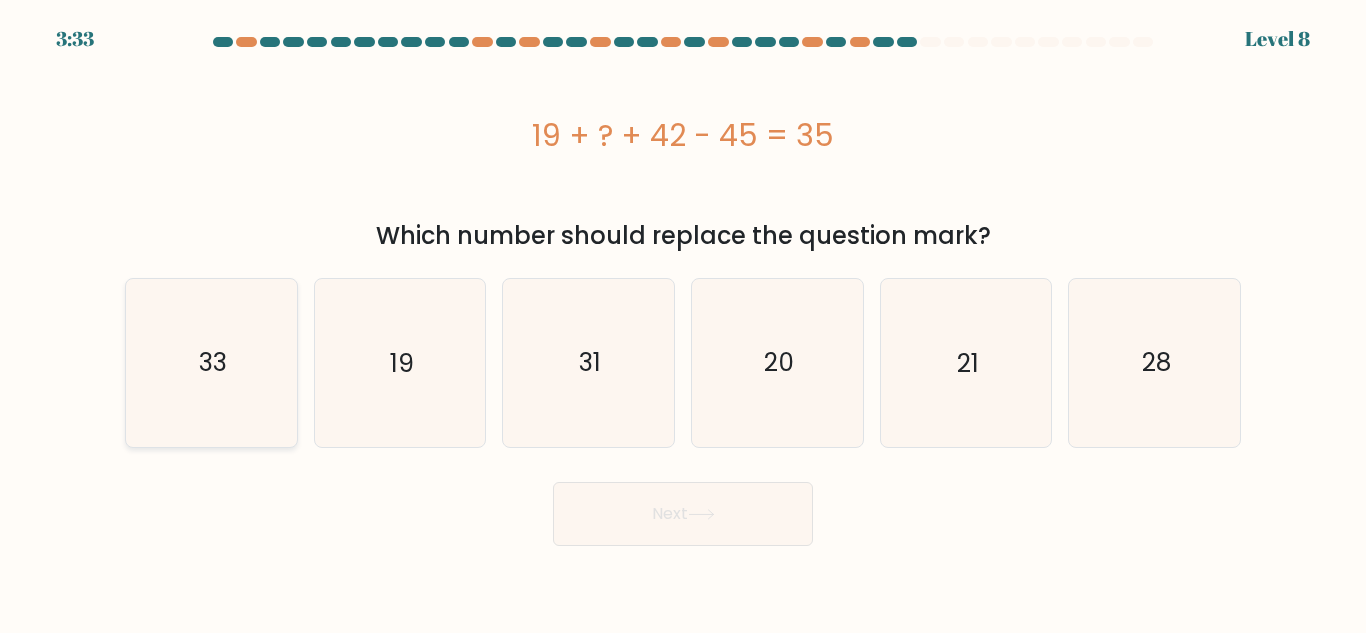 click on "33" at bounding box center [211, 362] 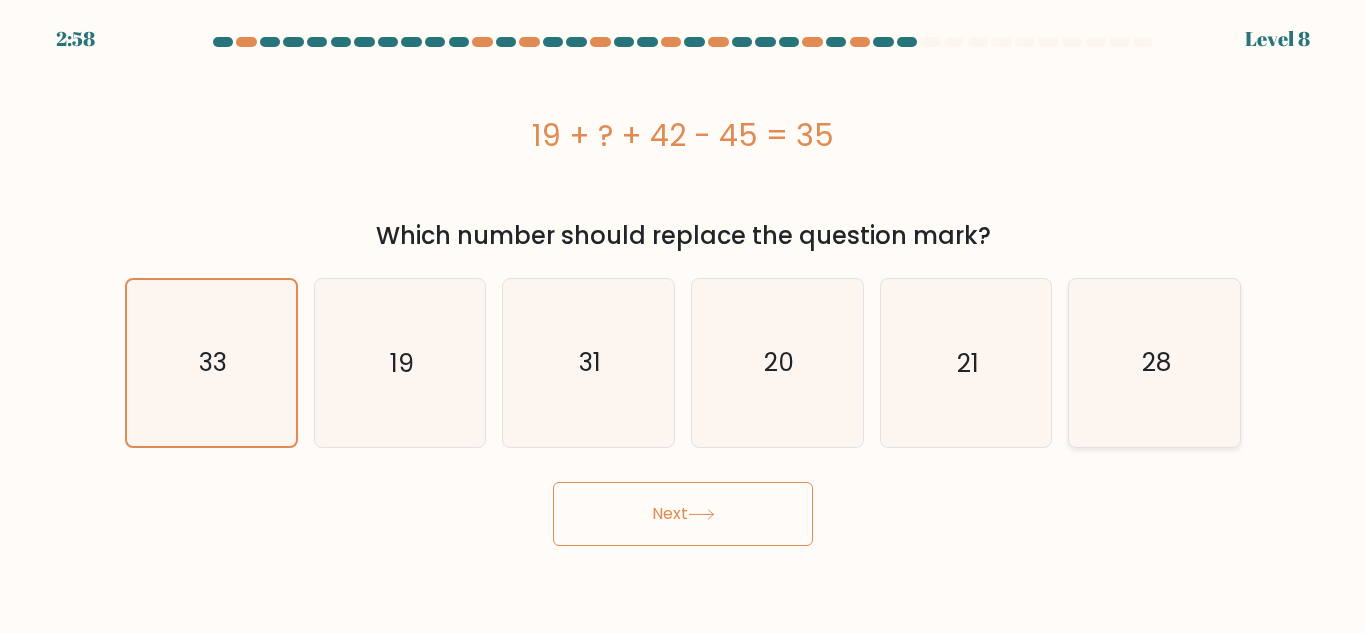 click on "28" at bounding box center [1154, 362] 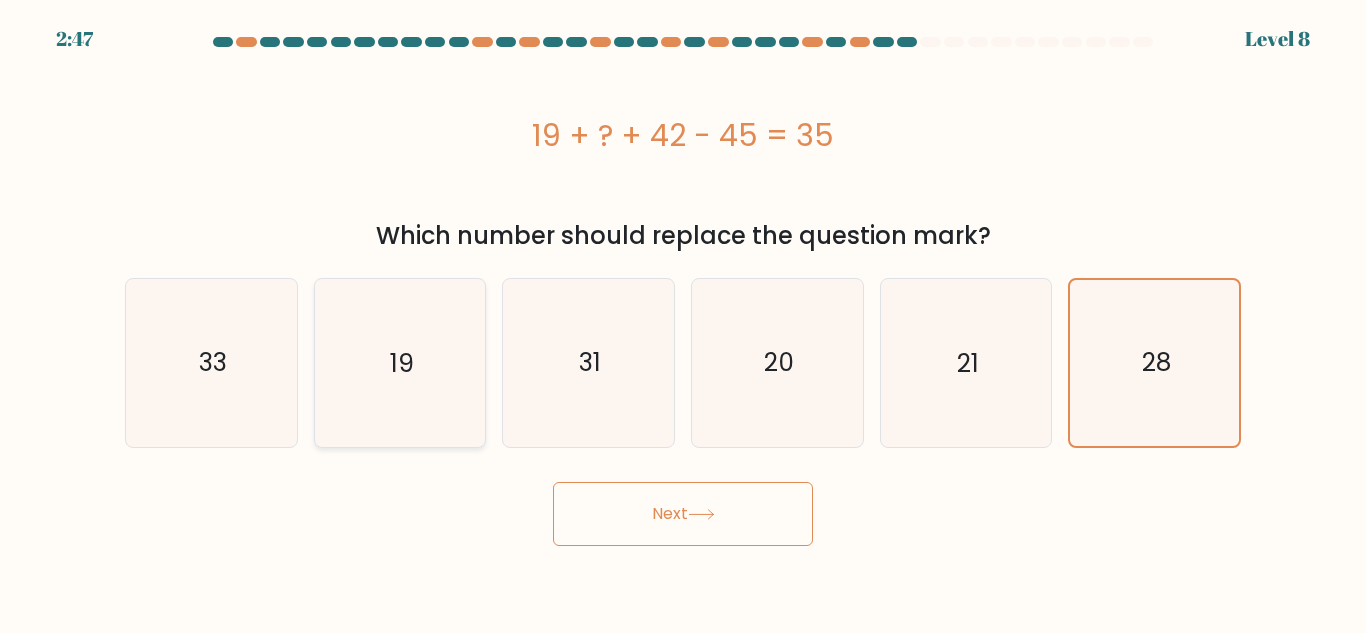 click on "19" at bounding box center (399, 362) 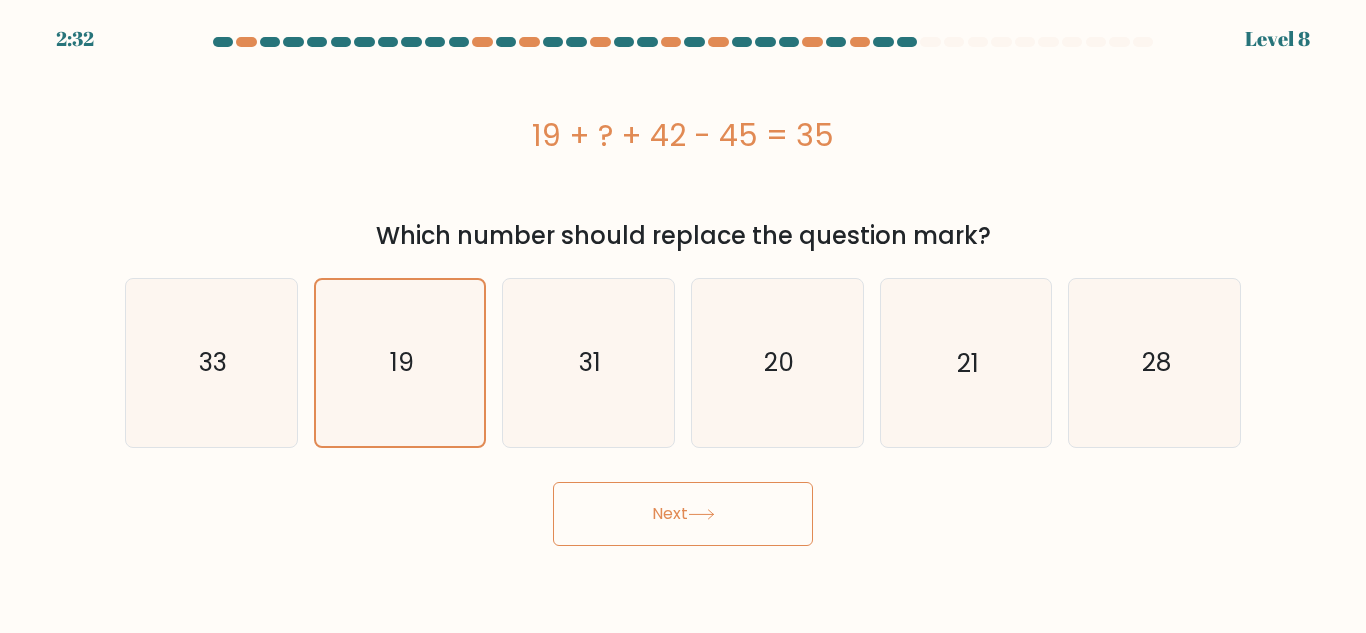 click on "Next" at bounding box center (683, 514) 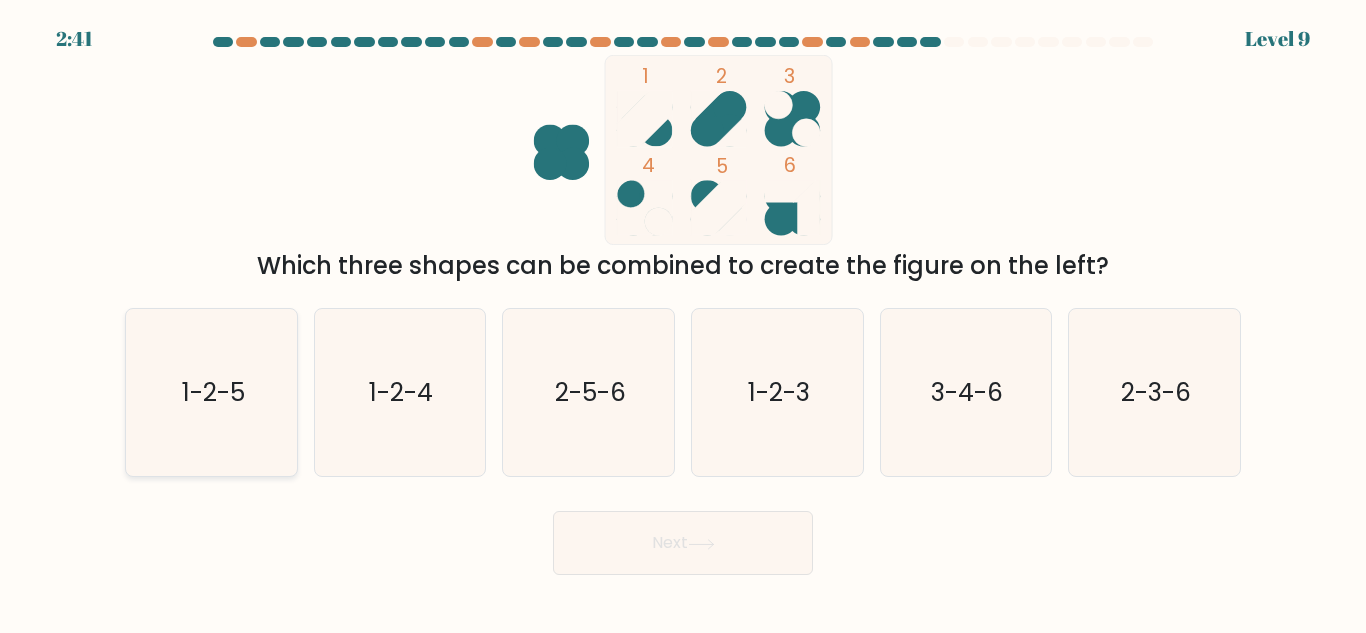 click on "1-2-5" at bounding box center [211, 392] 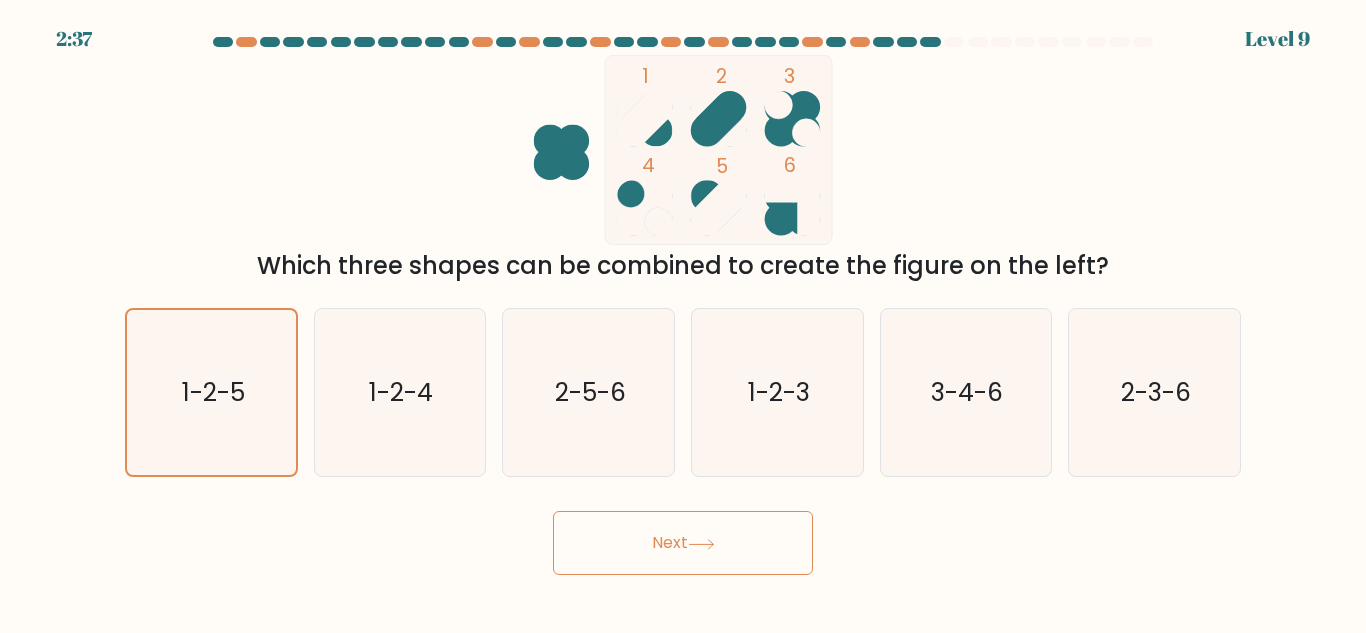 click on "Next" at bounding box center [683, 543] 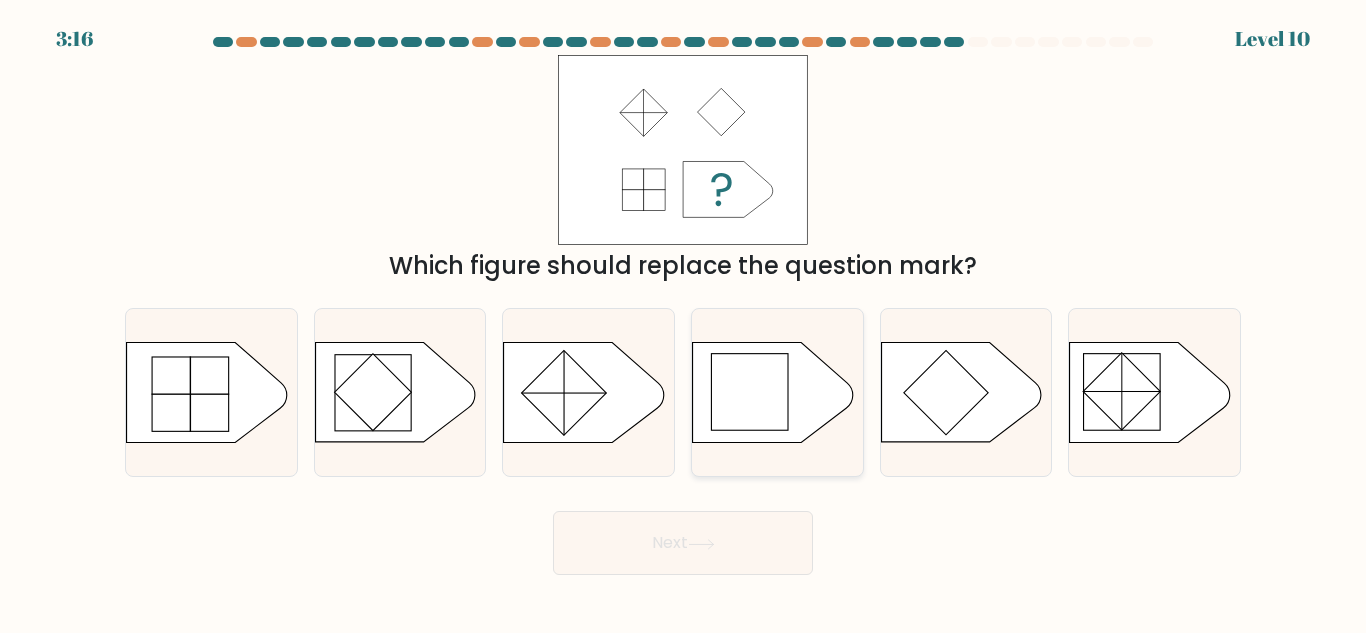 click at bounding box center [773, 393] 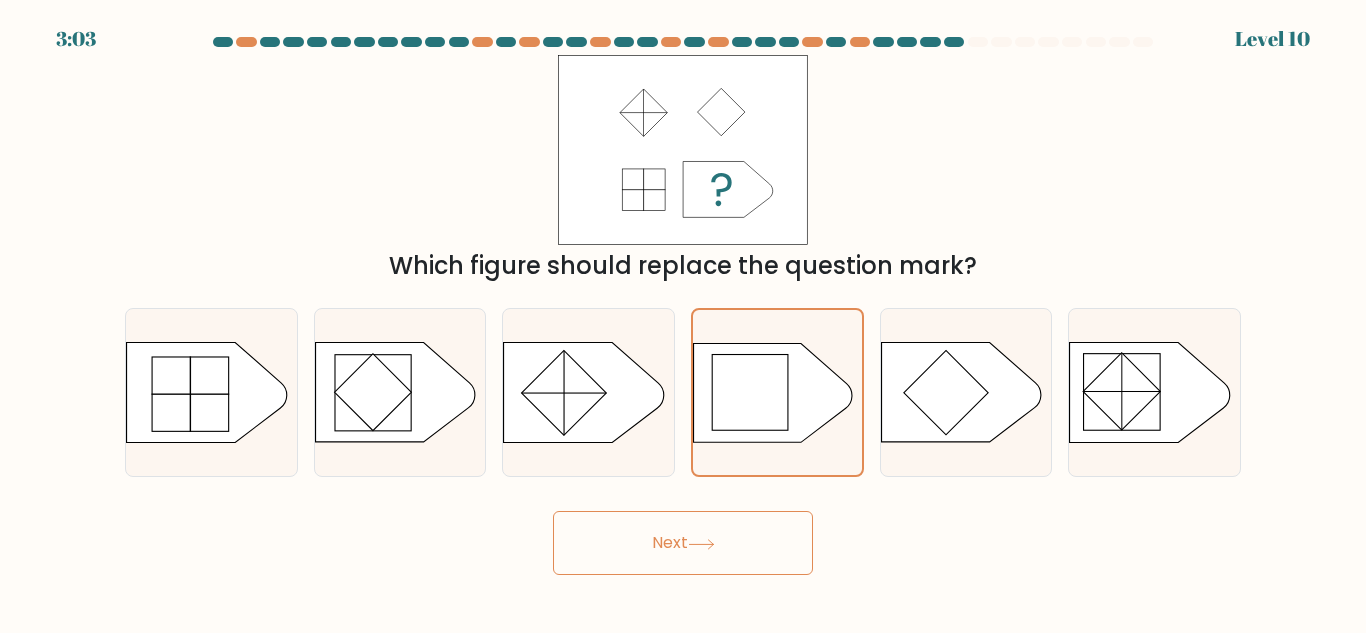 click on "Next" at bounding box center [683, 543] 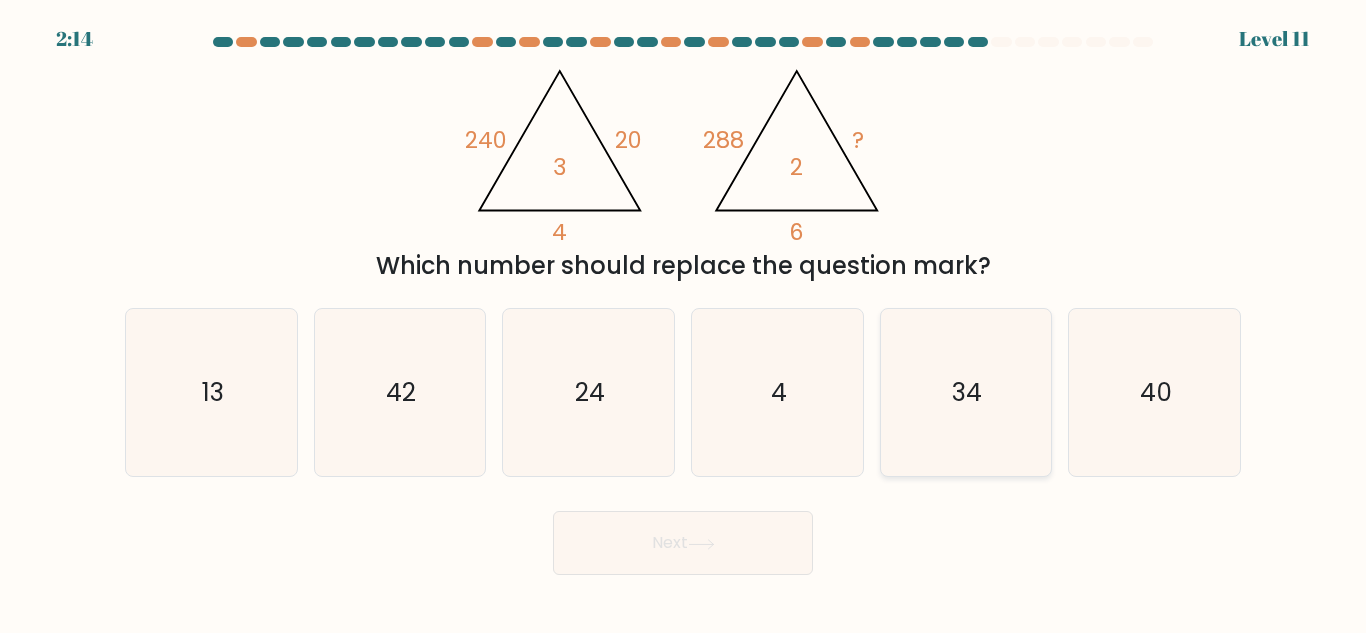 click on "34" at bounding box center (965, 392) 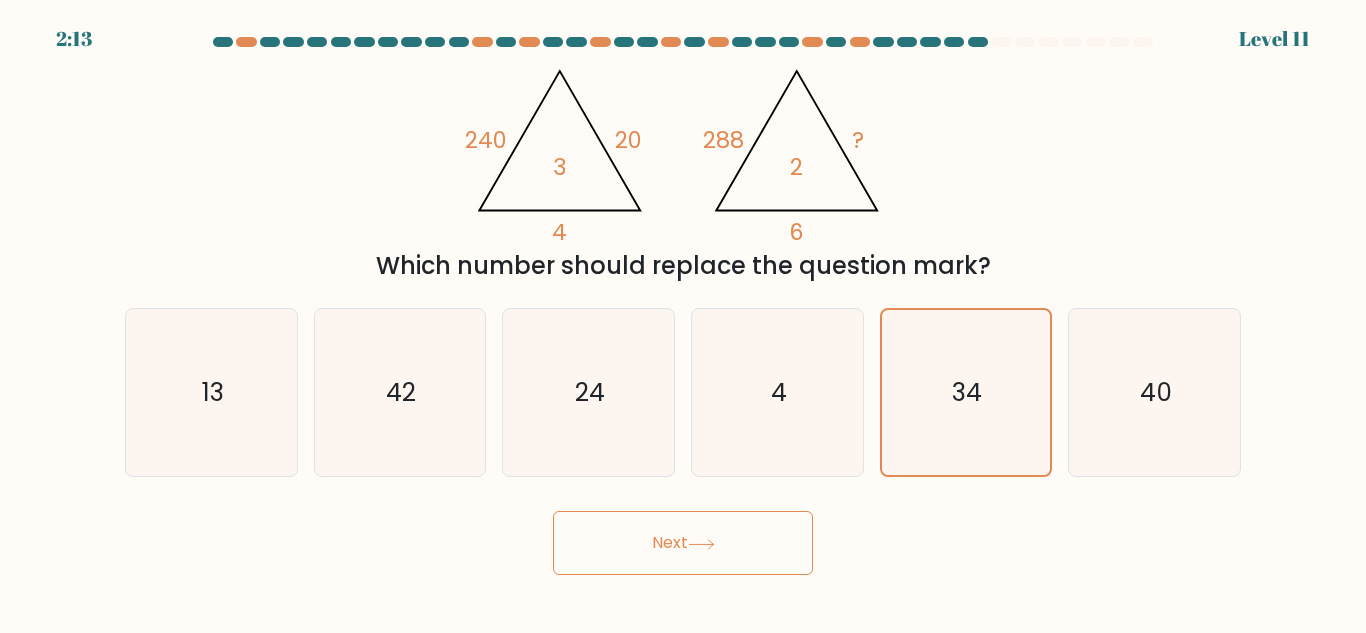 click at bounding box center [701, 543] 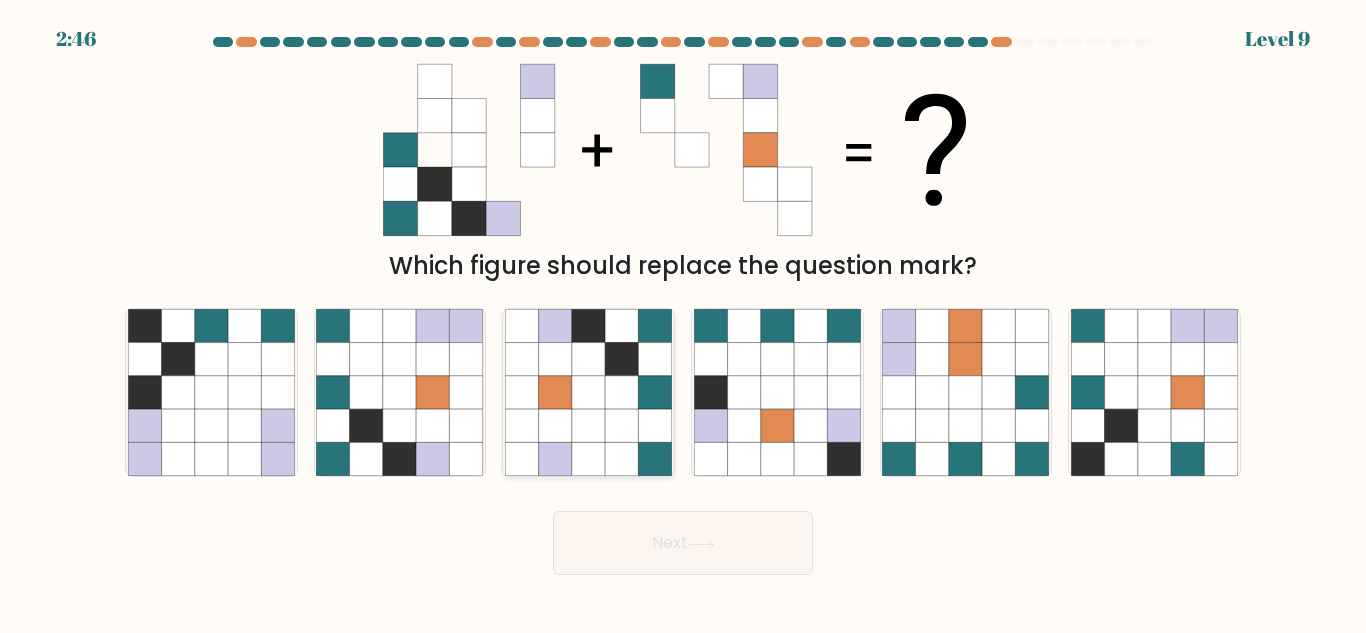 click at bounding box center (621, 425) 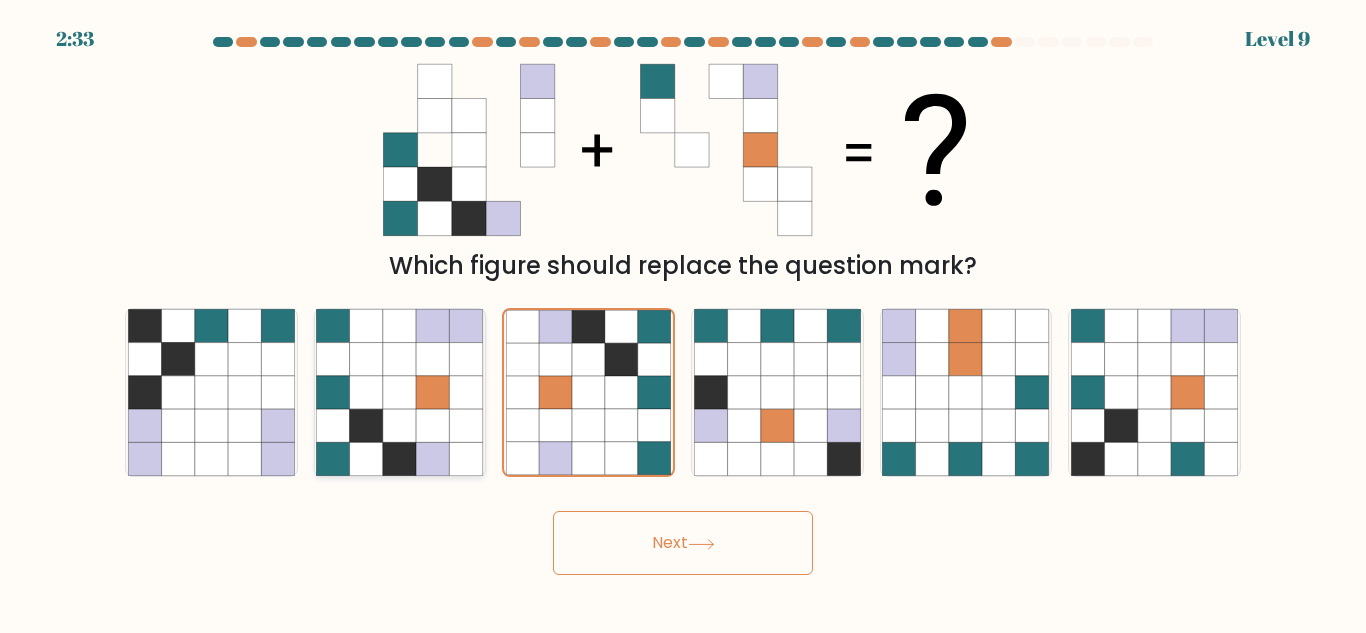 click at bounding box center [399, 425] 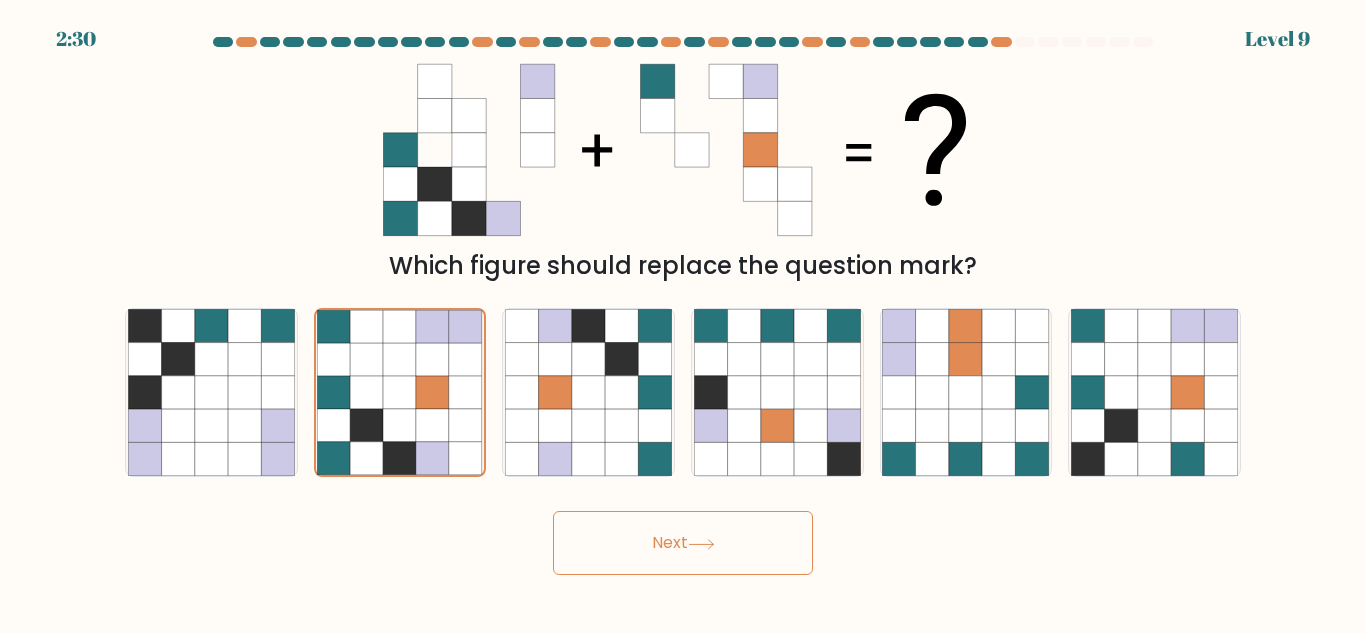 click on "Next" at bounding box center [683, 543] 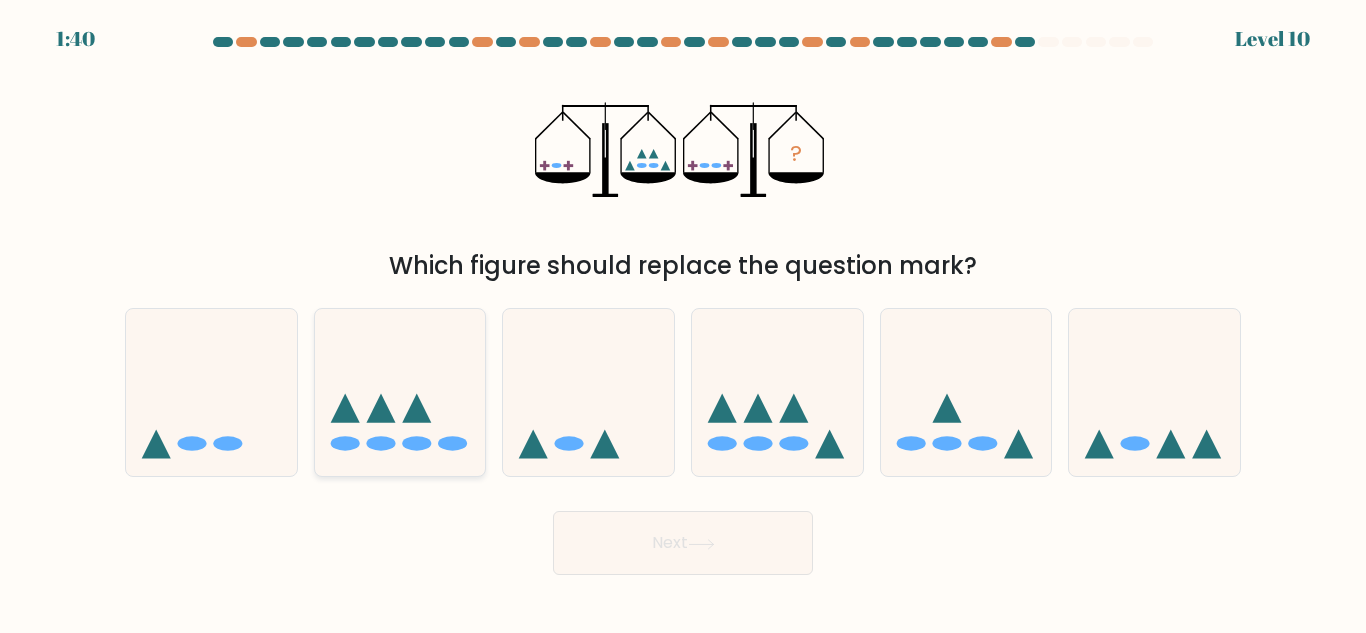 click at bounding box center (400, 392) 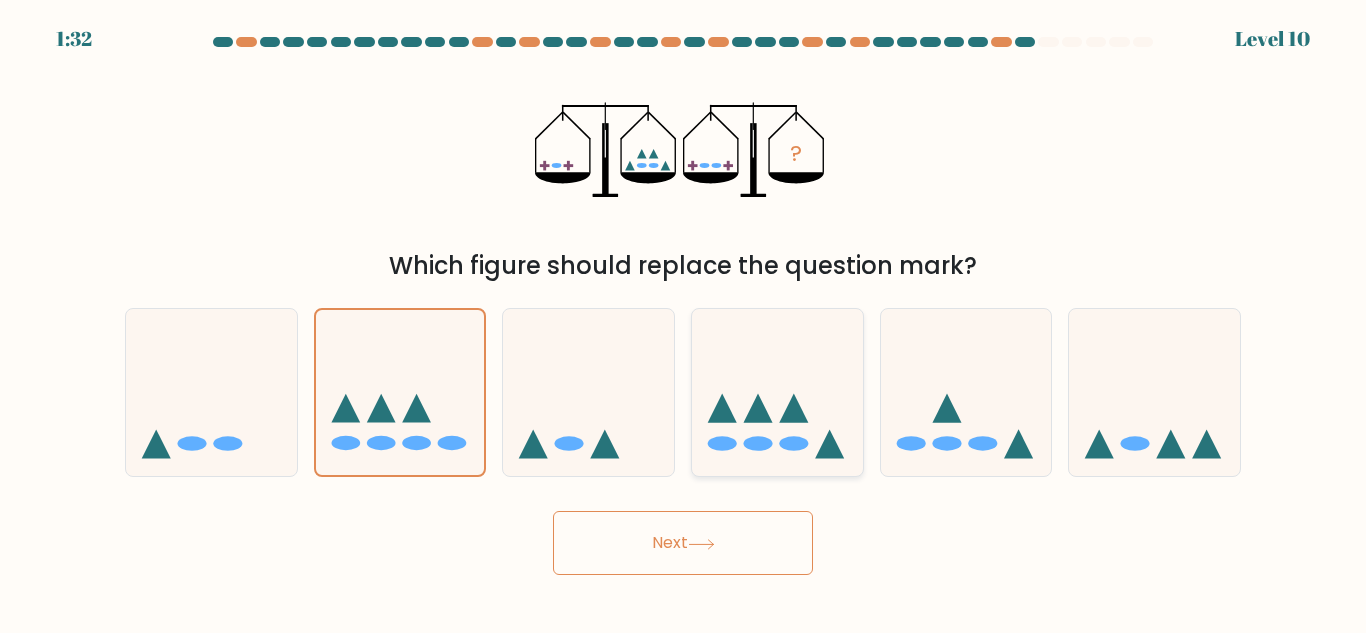 click at bounding box center [829, 444] 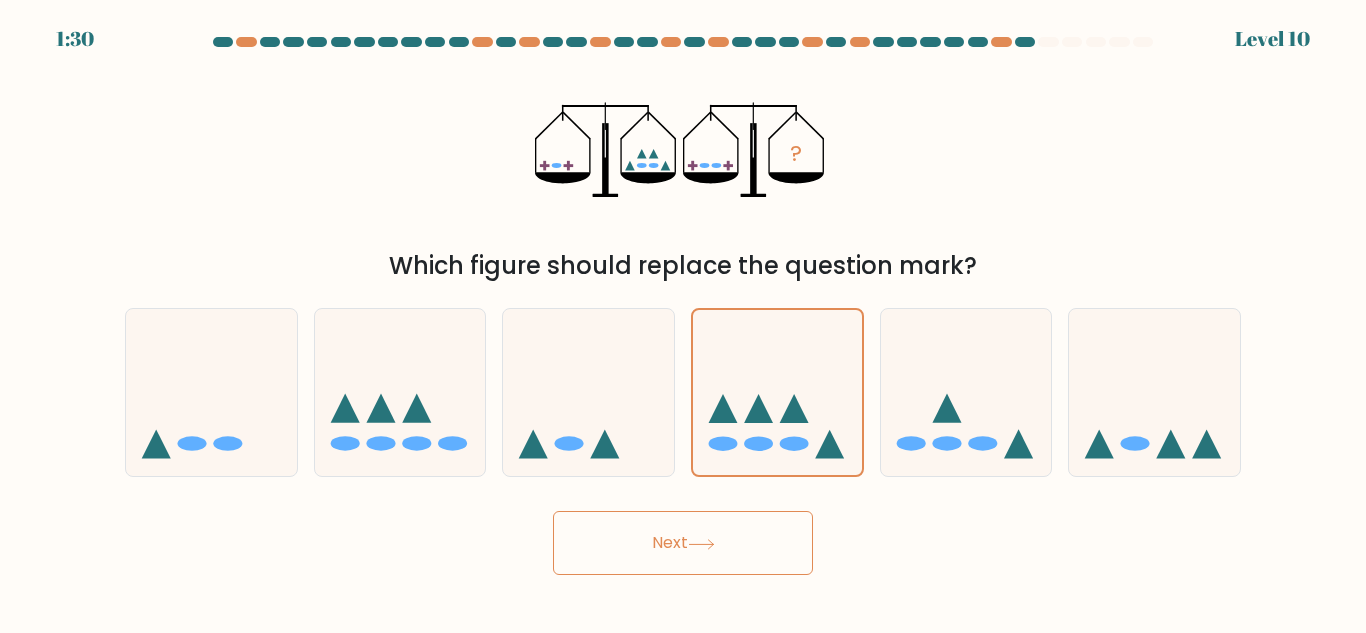 click on "Next" at bounding box center (683, 543) 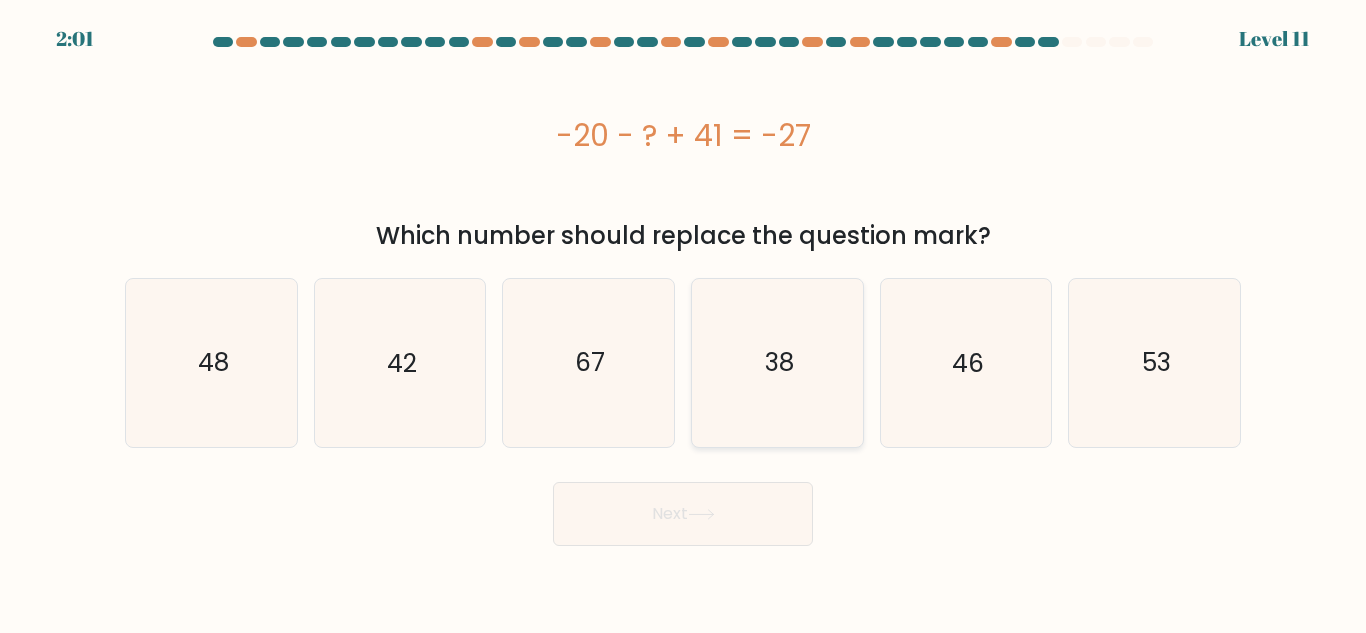 click on "38" at bounding box center [777, 362] 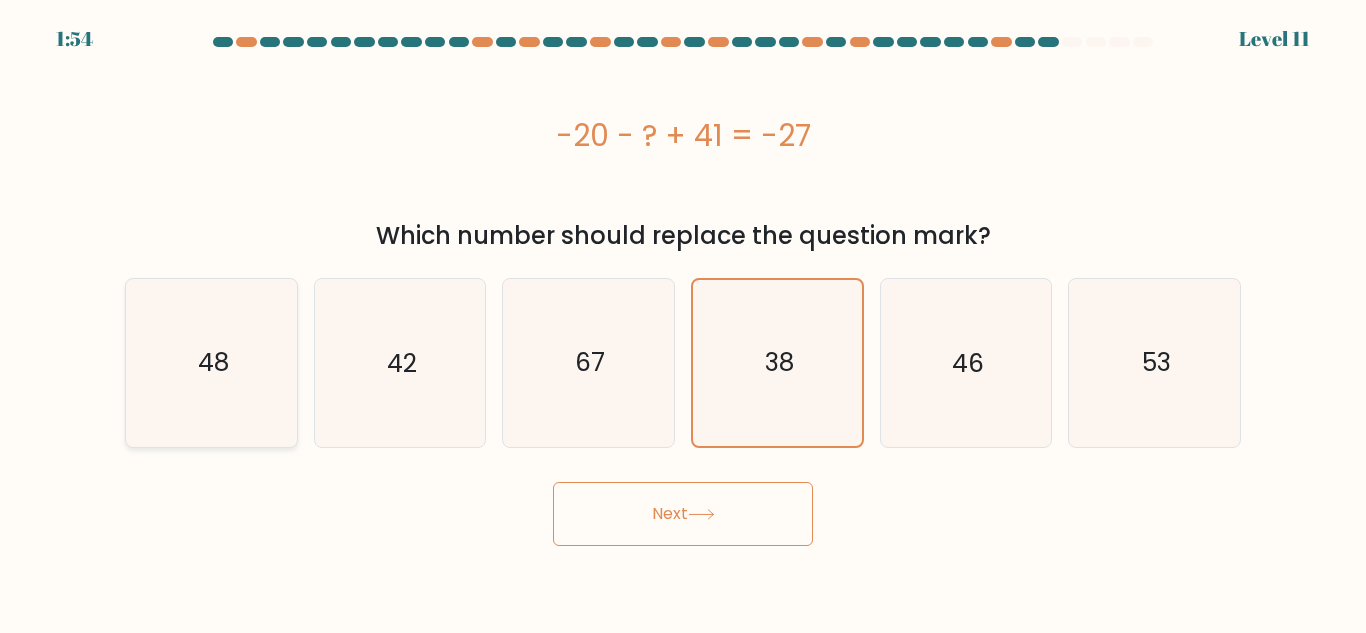 click on "48" at bounding box center [211, 362] 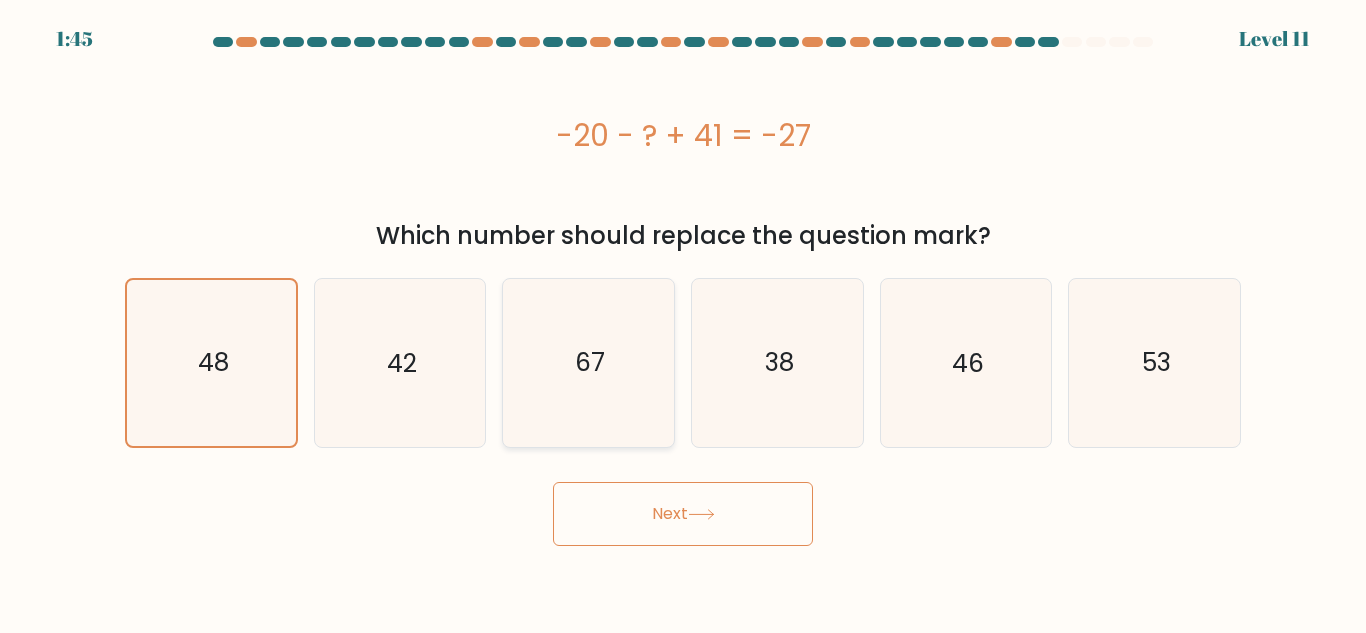 click on "67" at bounding box center (588, 362) 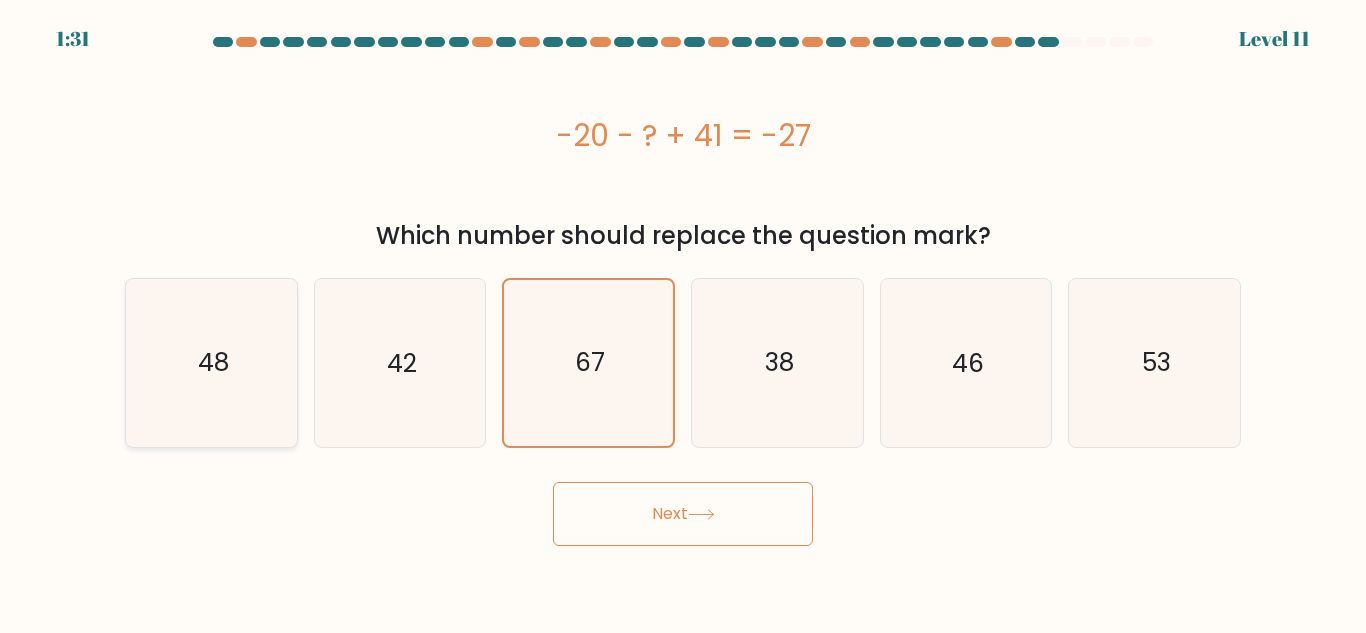 click on "48" at bounding box center [211, 362] 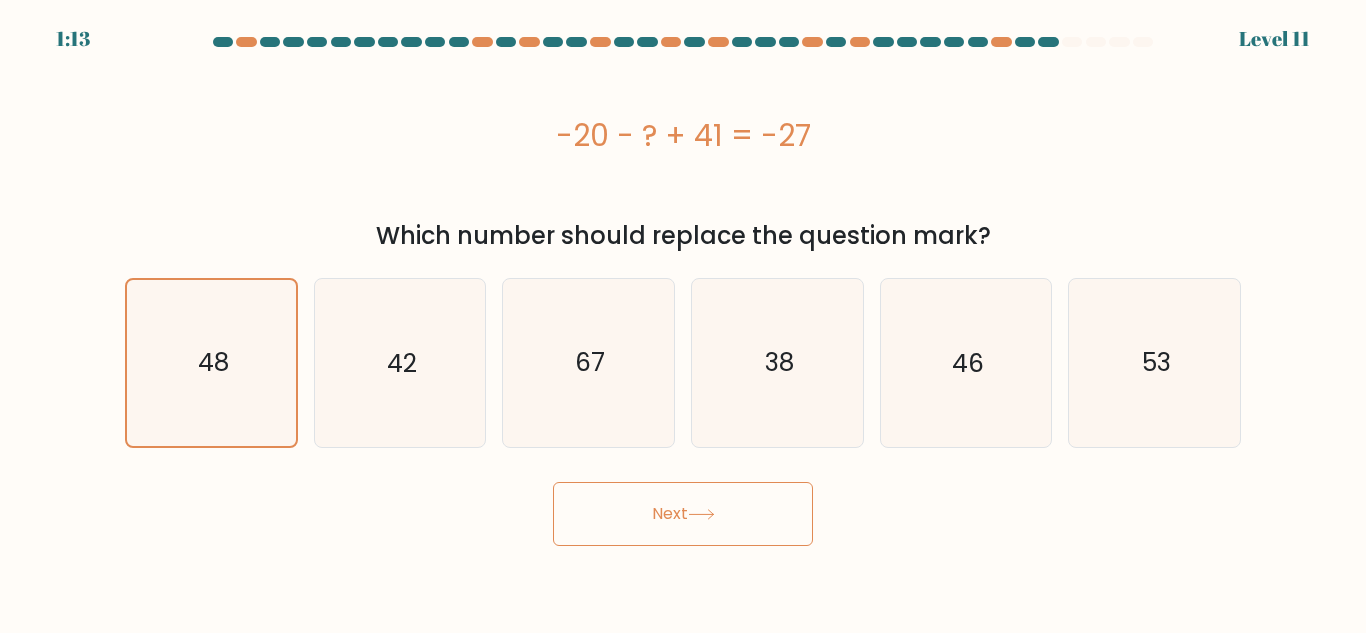 click on "Next" at bounding box center [683, 514] 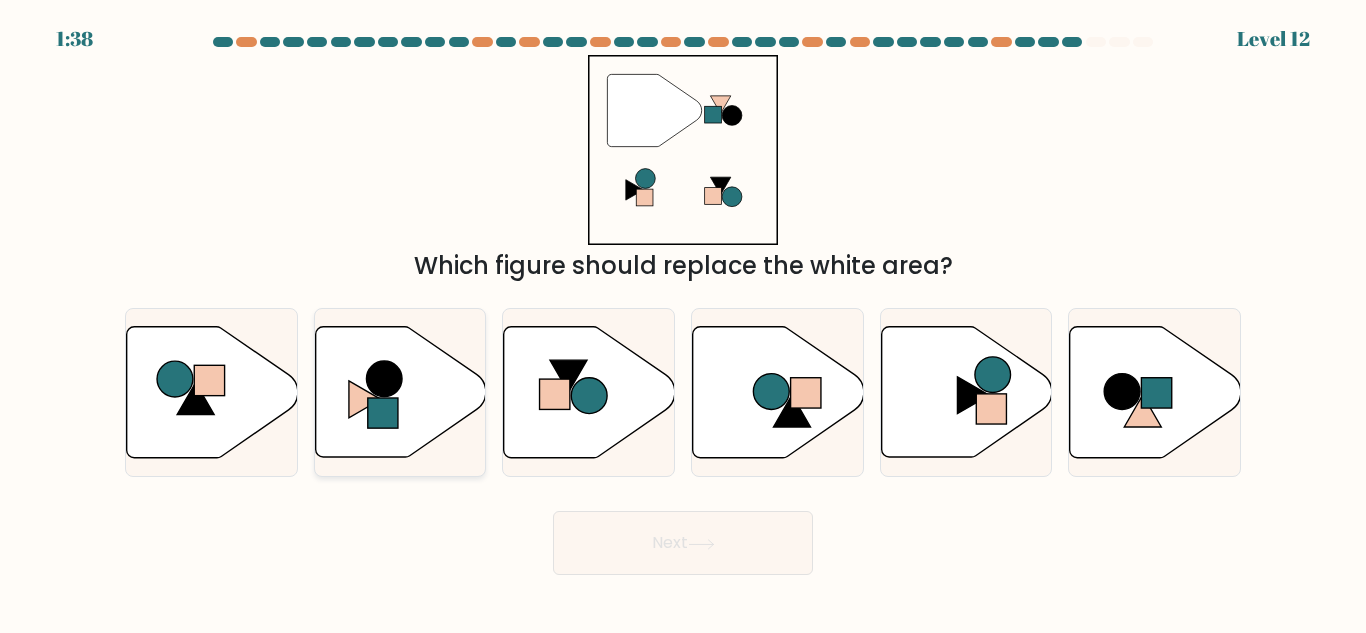 click at bounding box center [400, 392] 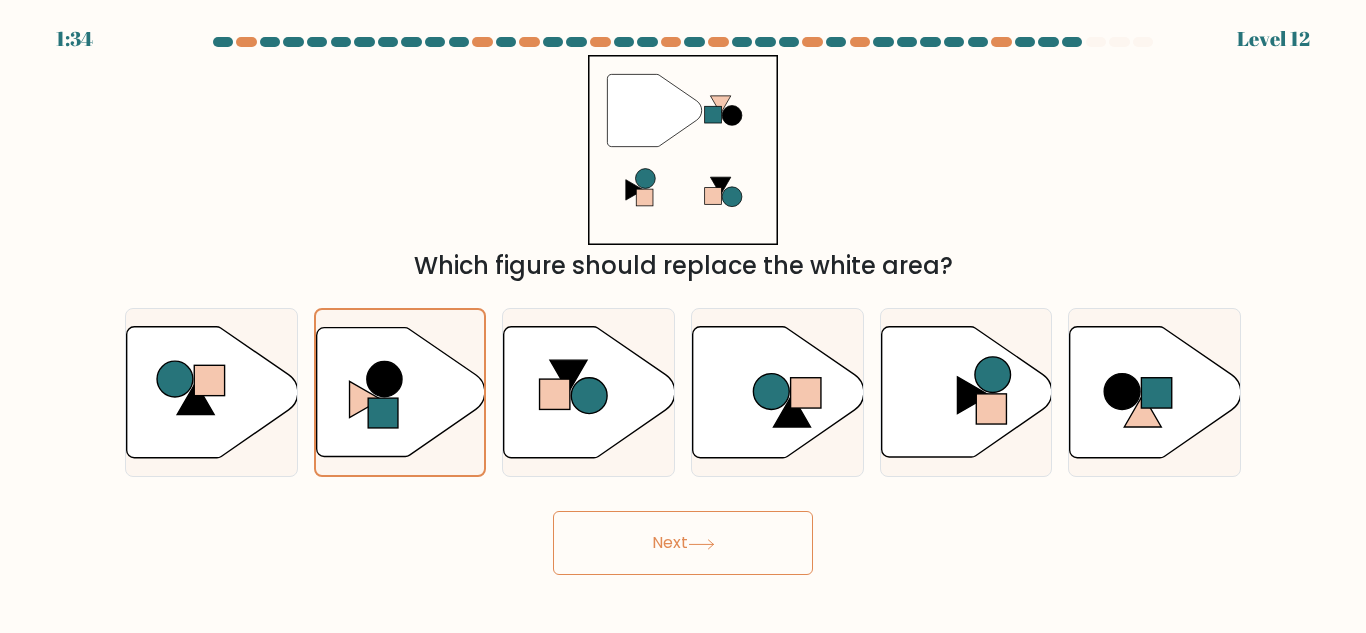 click at bounding box center (701, 544) 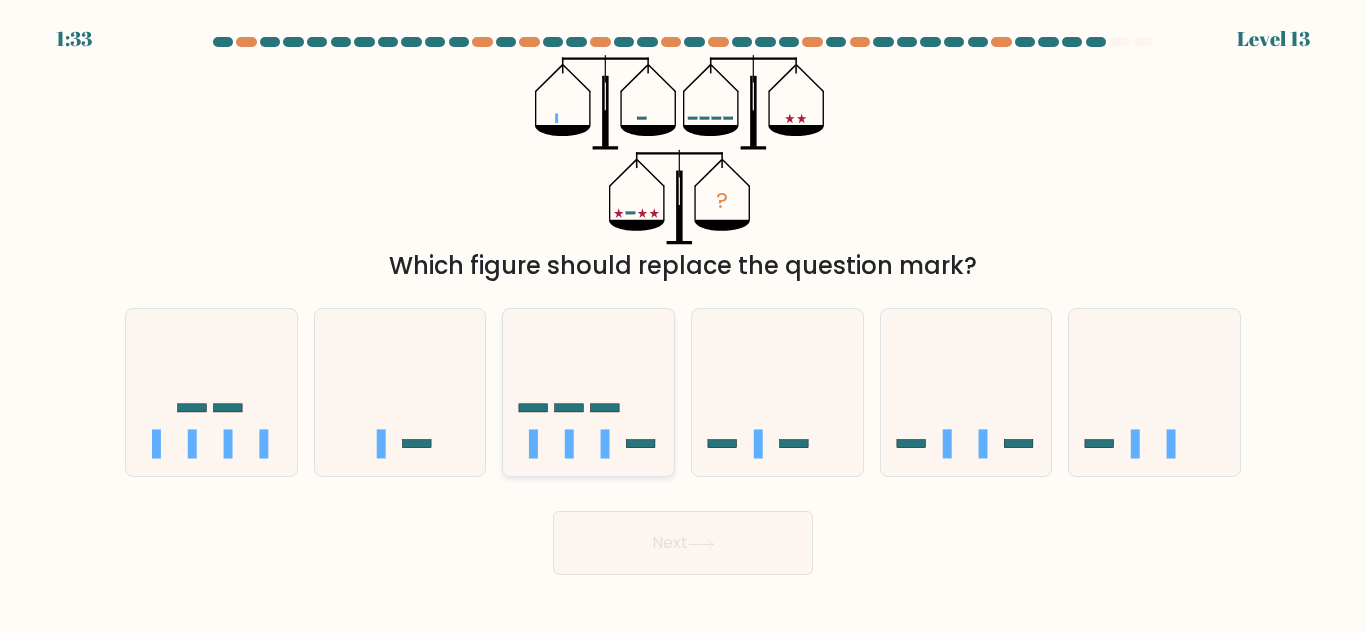 click at bounding box center [588, 392] 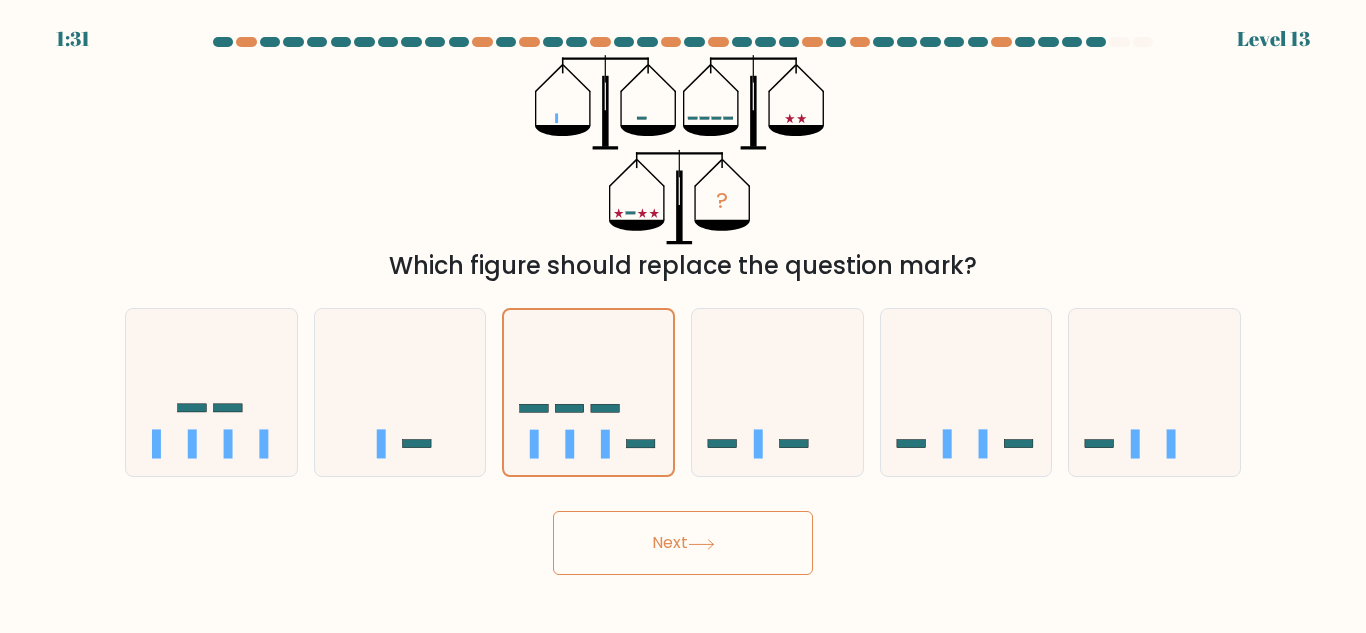 click on "Next" at bounding box center (683, 543) 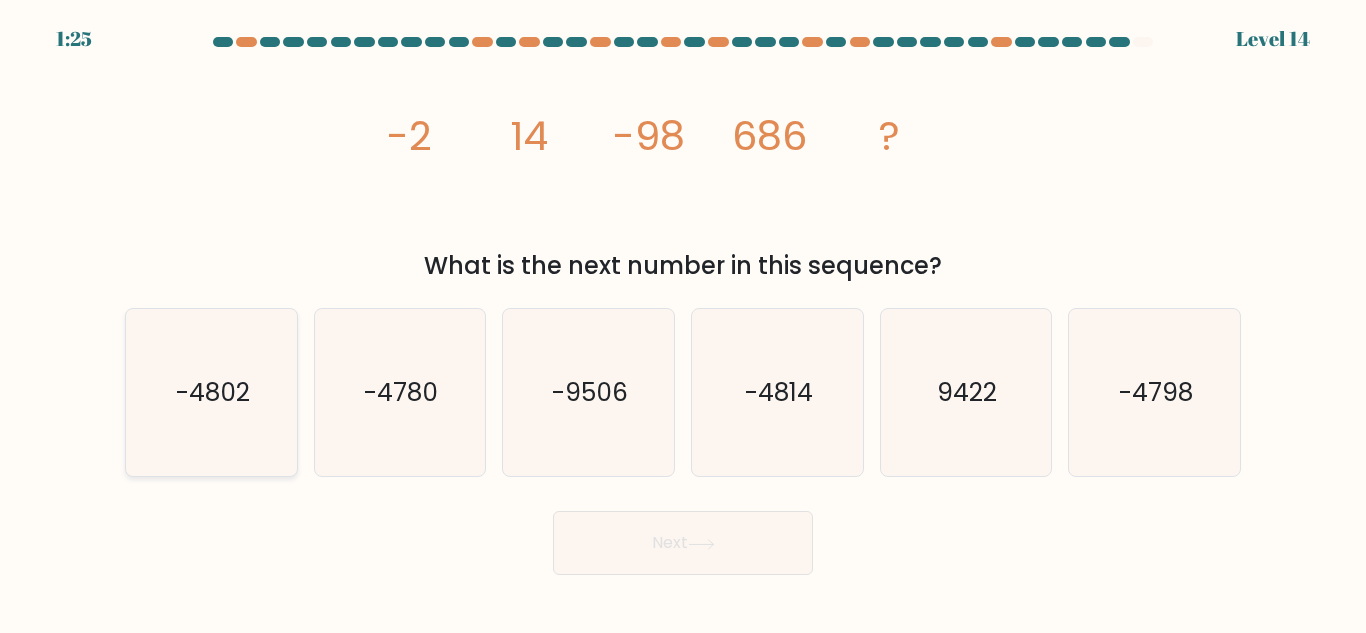 click on "-4802" at bounding box center (211, 392) 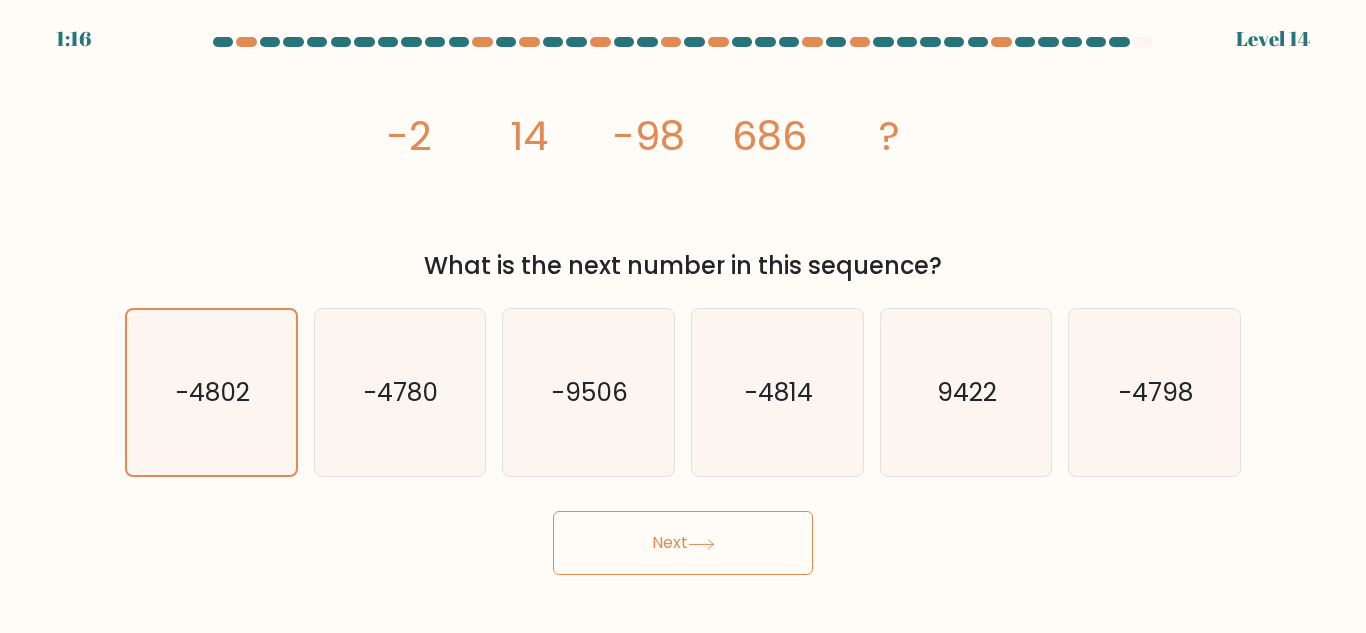 click on "Next" at bounding box center (683, 543) 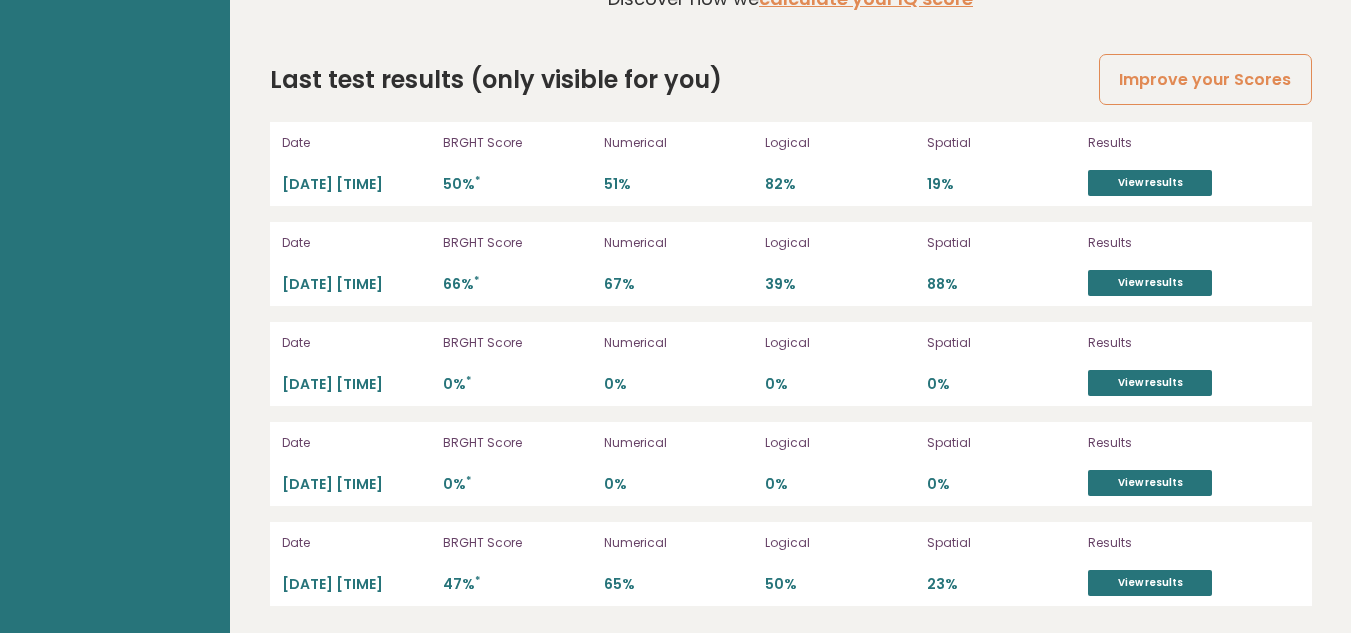 scroll, scrollTop: 5676, scrollLeft: 0, axis: vertical 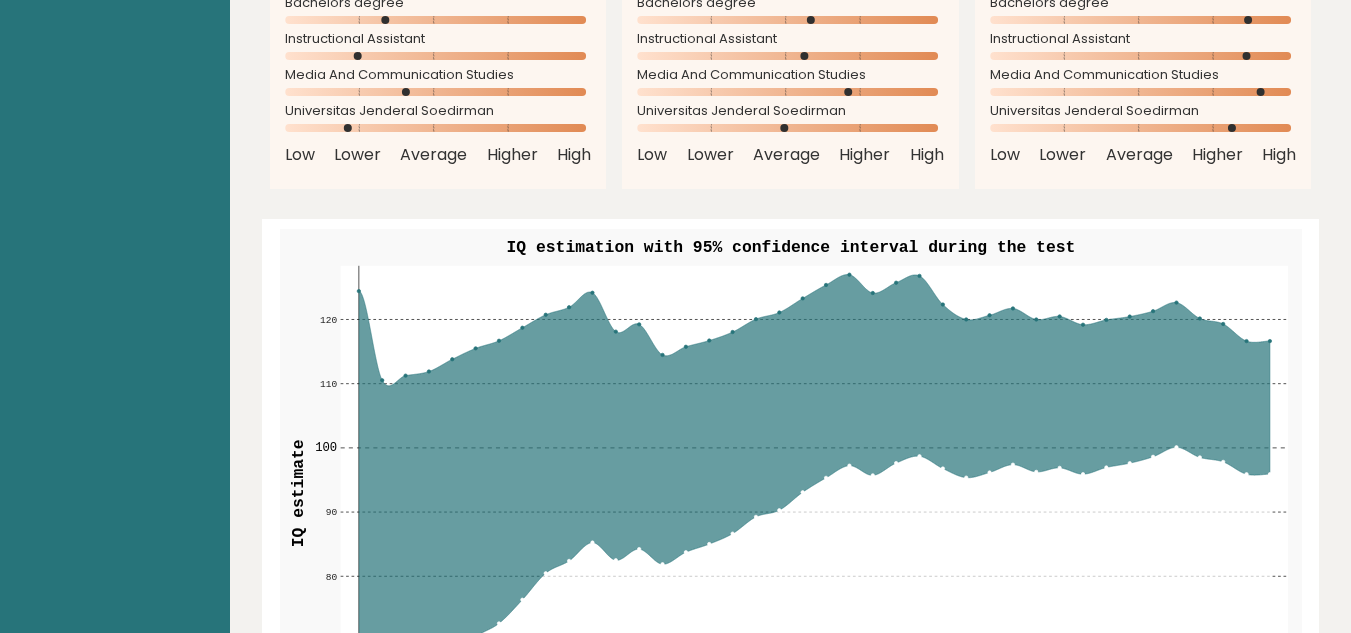 click at bounding box center [813, 494] 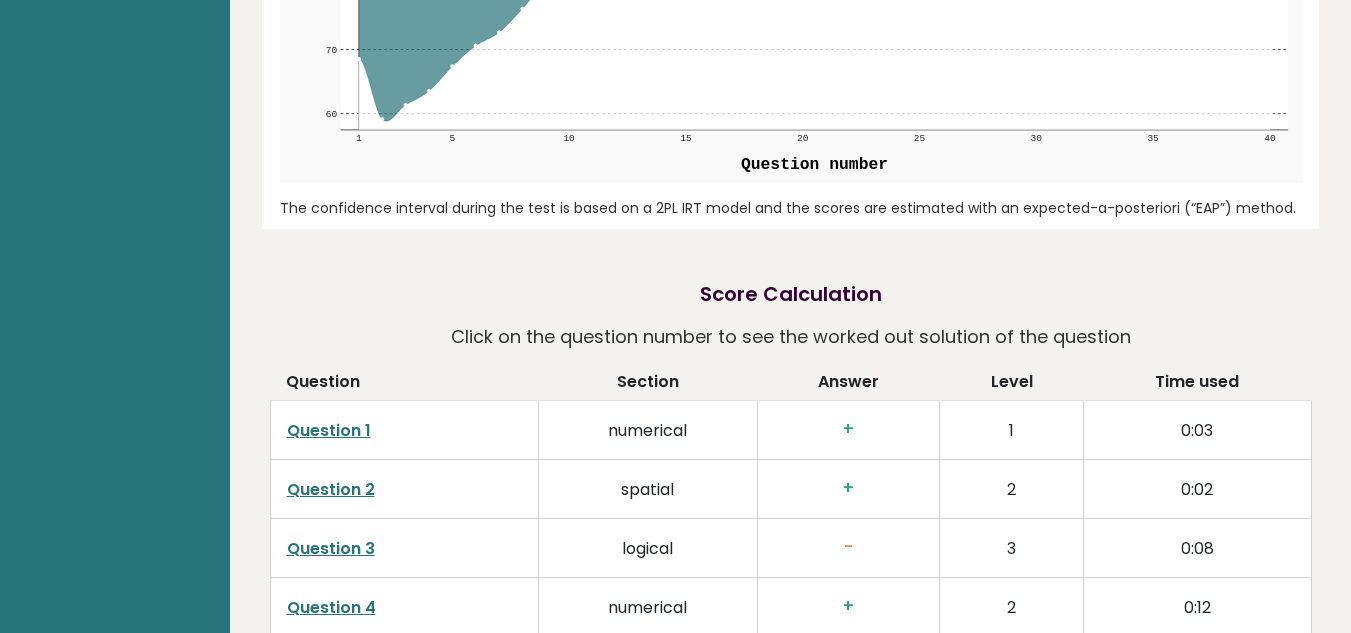 scroll, scrollTop: 2876, scrollLeft: 0, axis: vertical 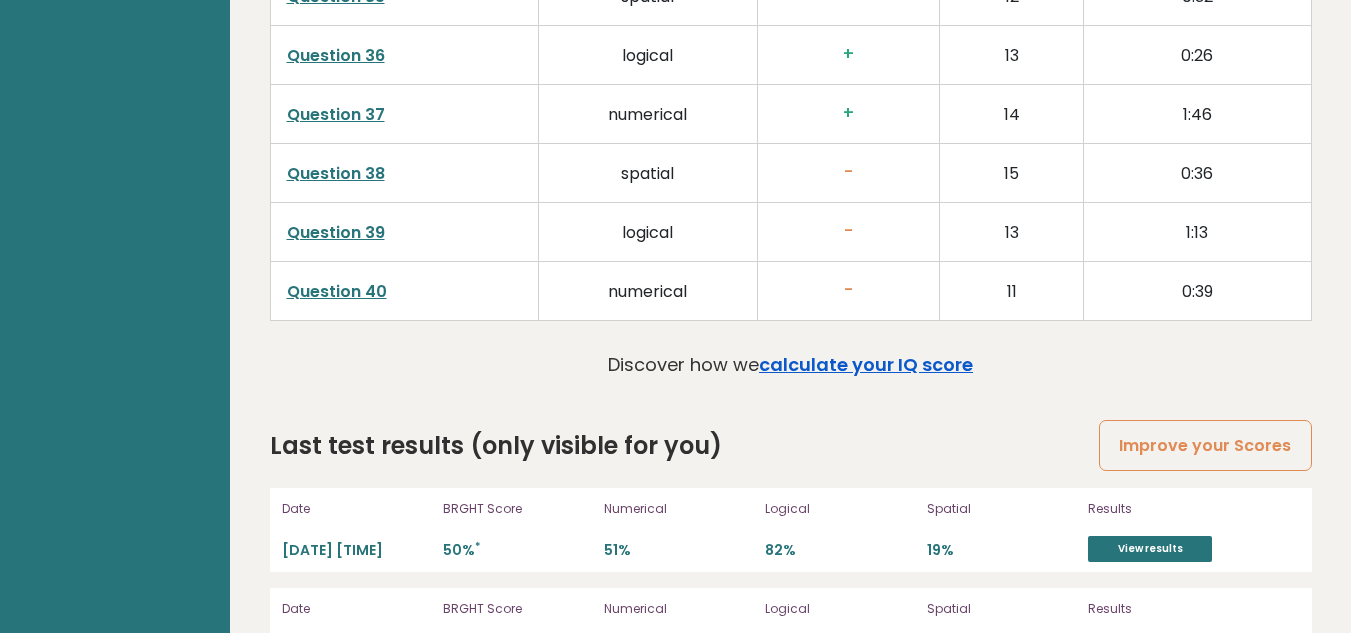 click on "calculate your IQ score" at bounding box center [866, 364] 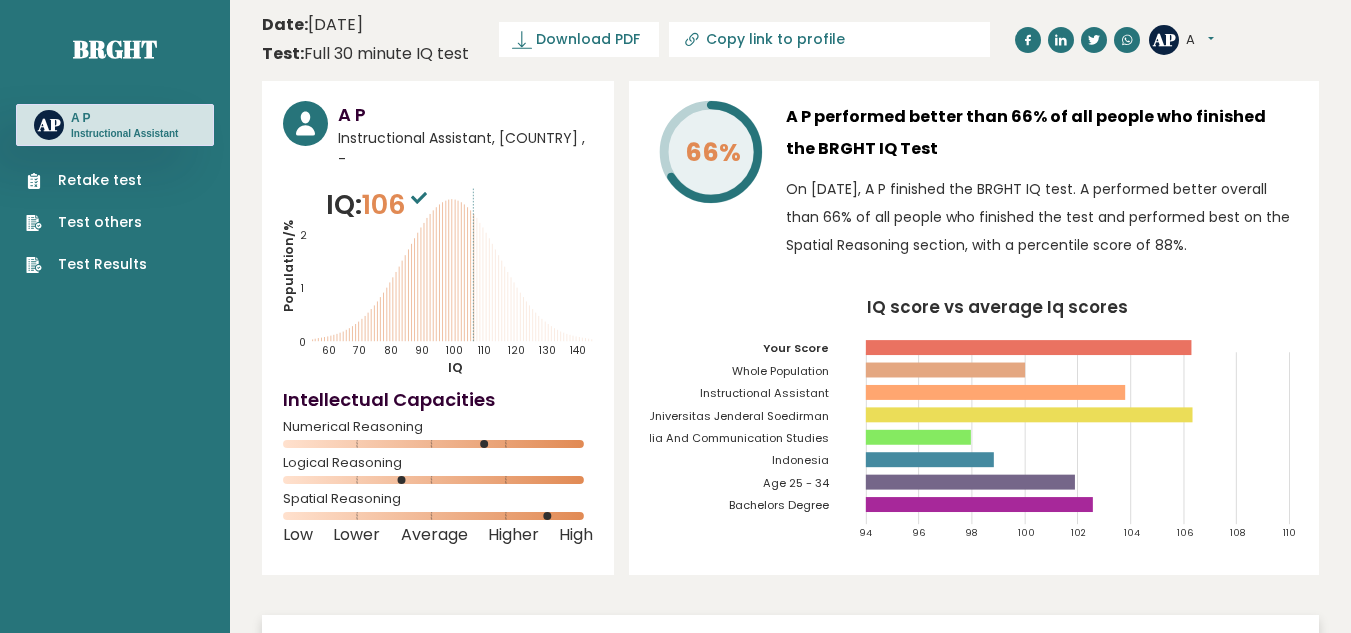 scroll, scrollTop: 0, scrollLeft: 0, axis: both 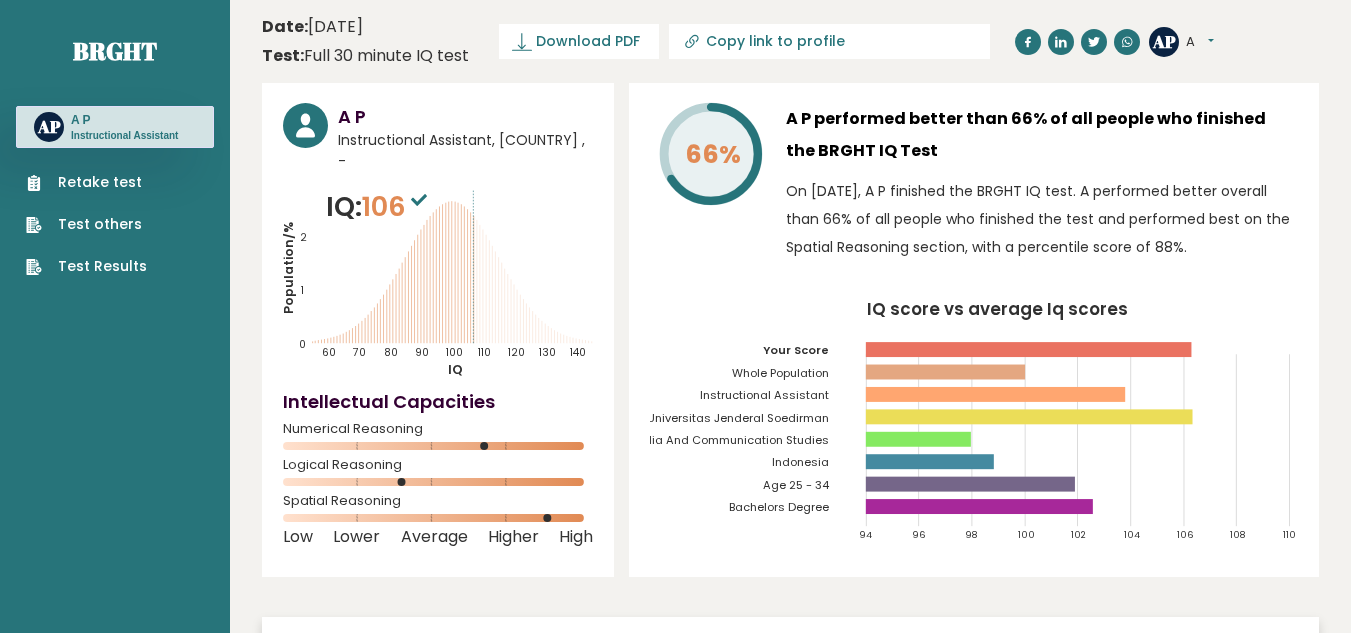 click on "Retake test
Test others
Test Results" at bounding box center [86, 224] 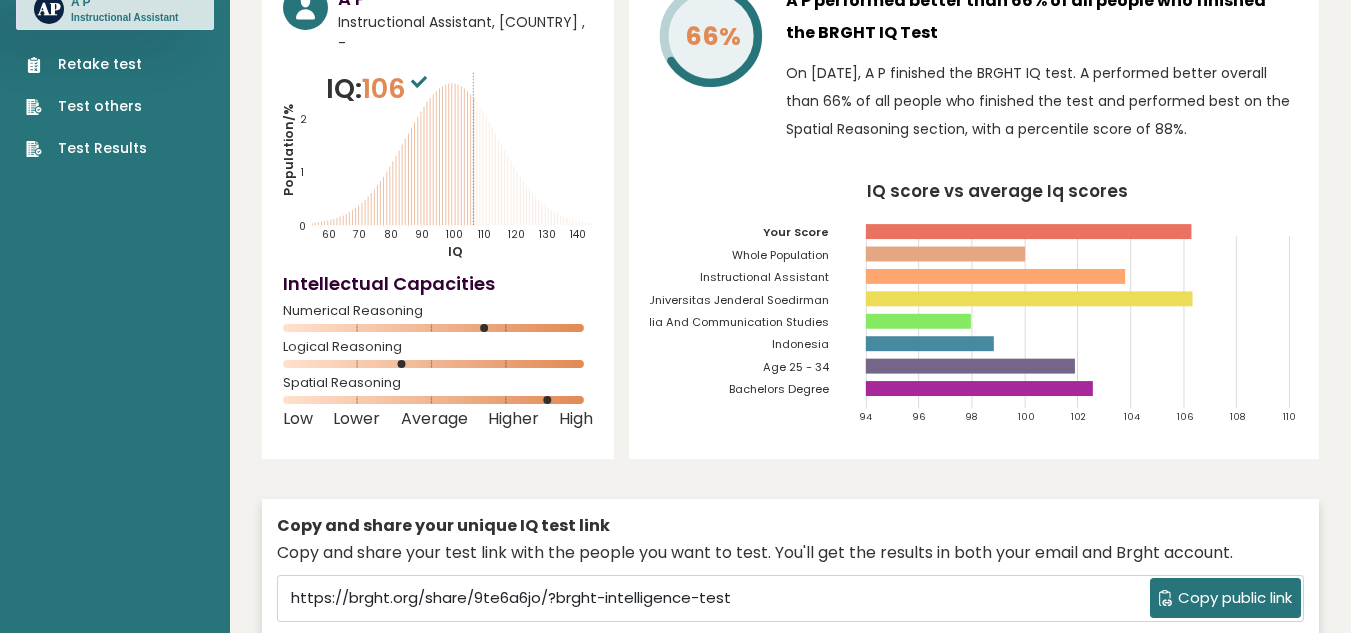 scroll, scrollTop: 0, scrollLeft: 0, axis: both 